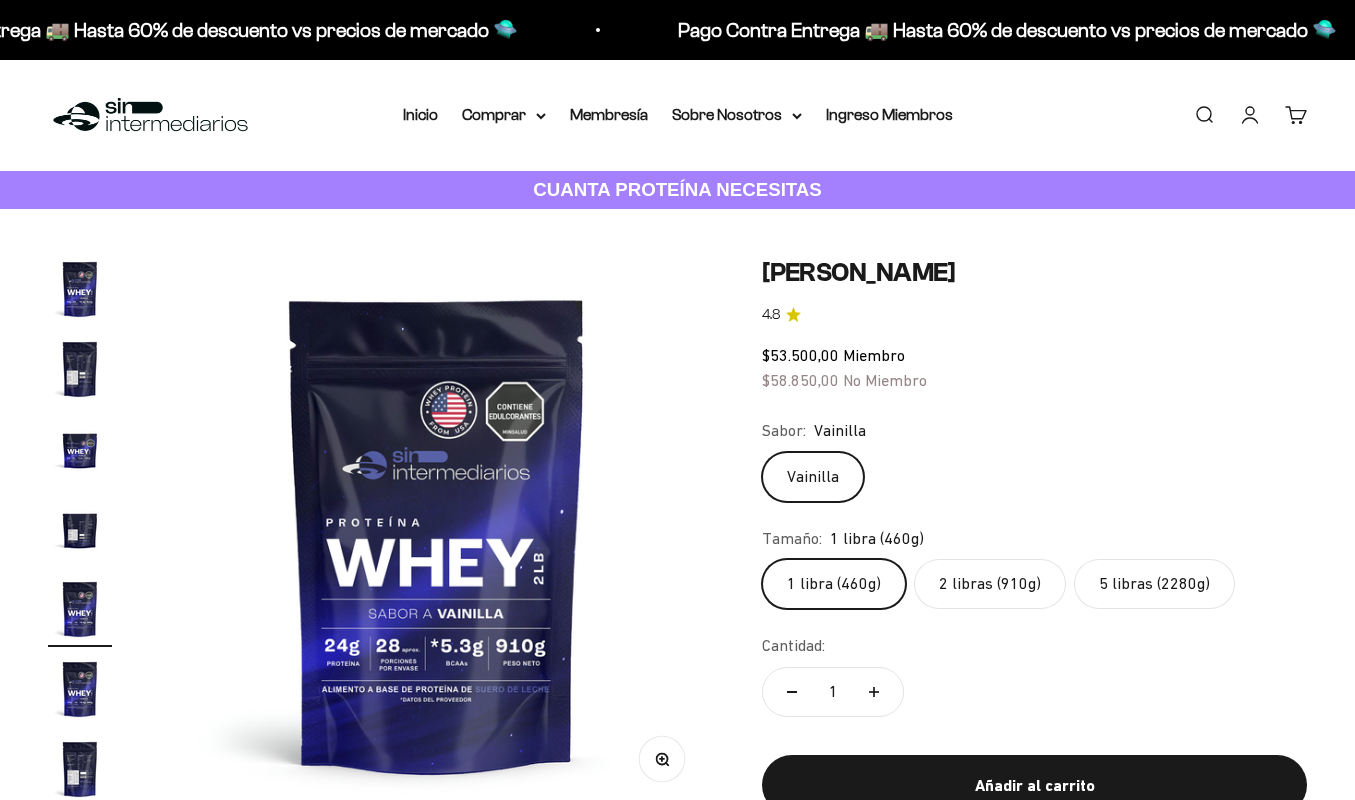scroll, scrollTop: 0, scrollLeft: 0, axis: both 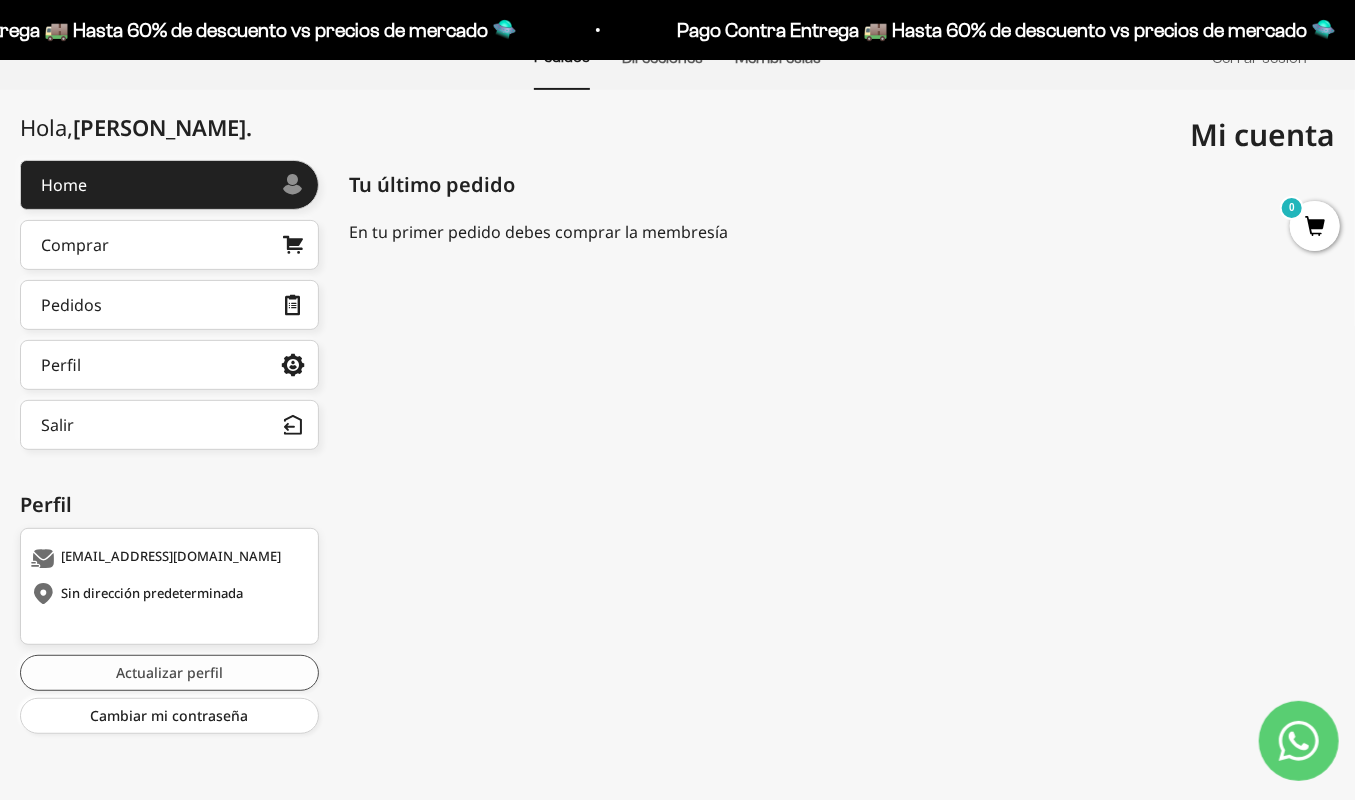 click on "Actualizar perfil" at bounding box center [169, 673] 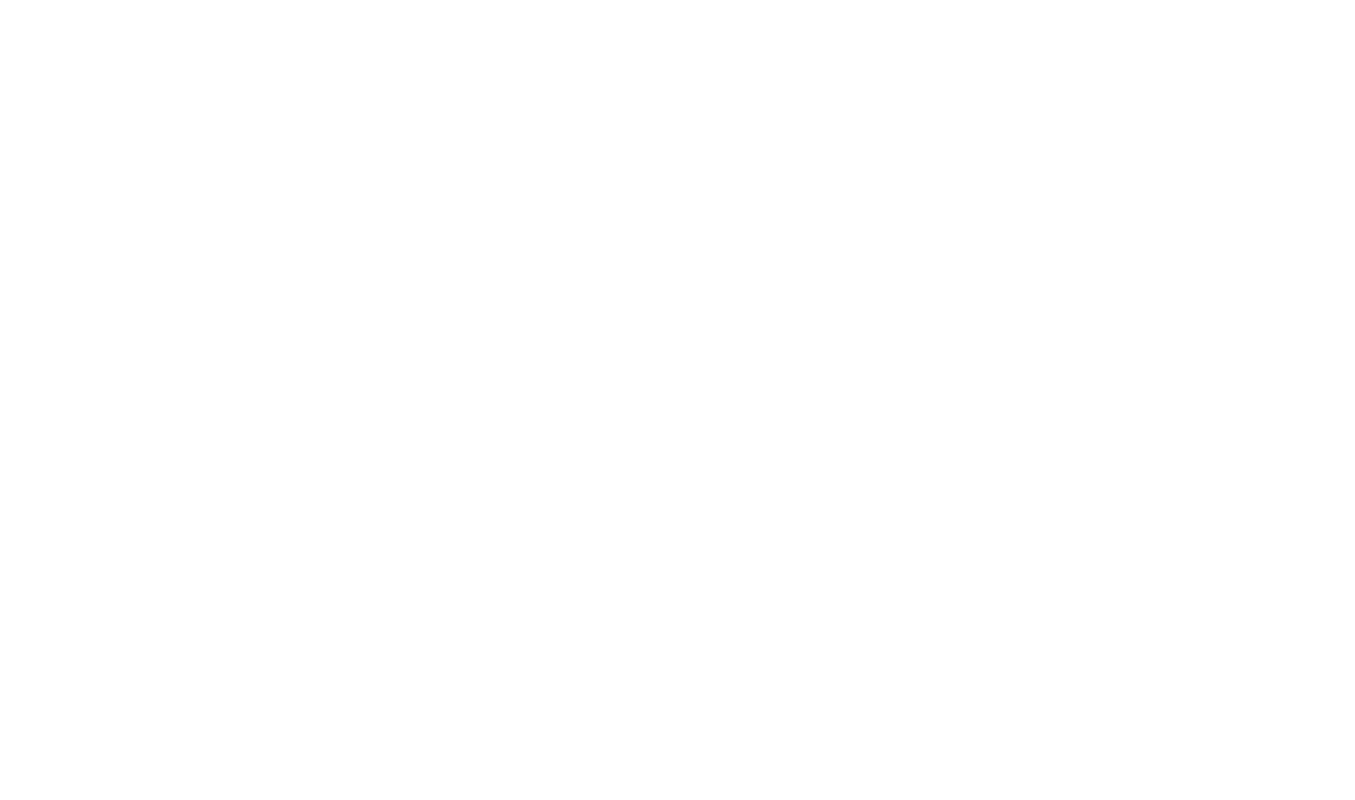 scroll, scrollTop: 0, scrollLeft: 0, axis: both 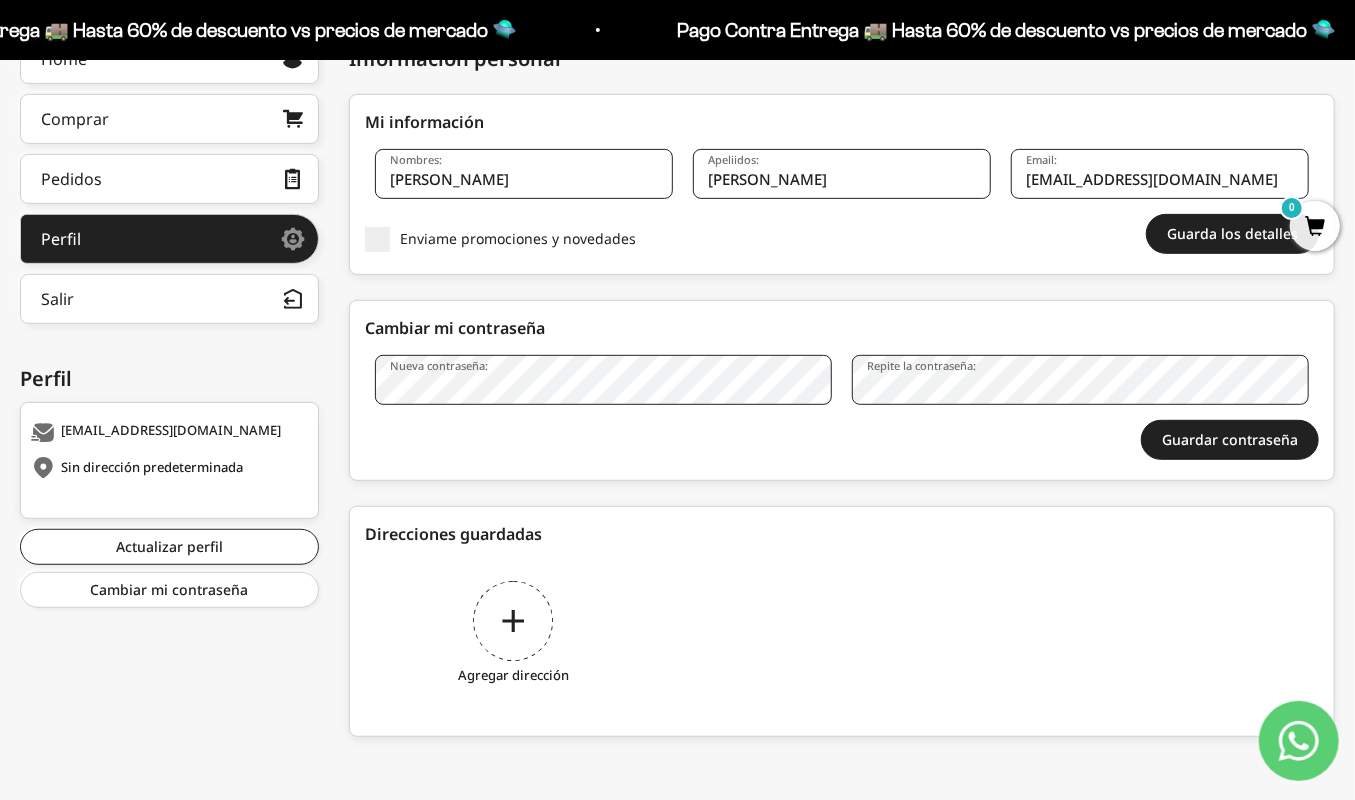 click on "Agregar dirección" at bounding box center [514, 636] 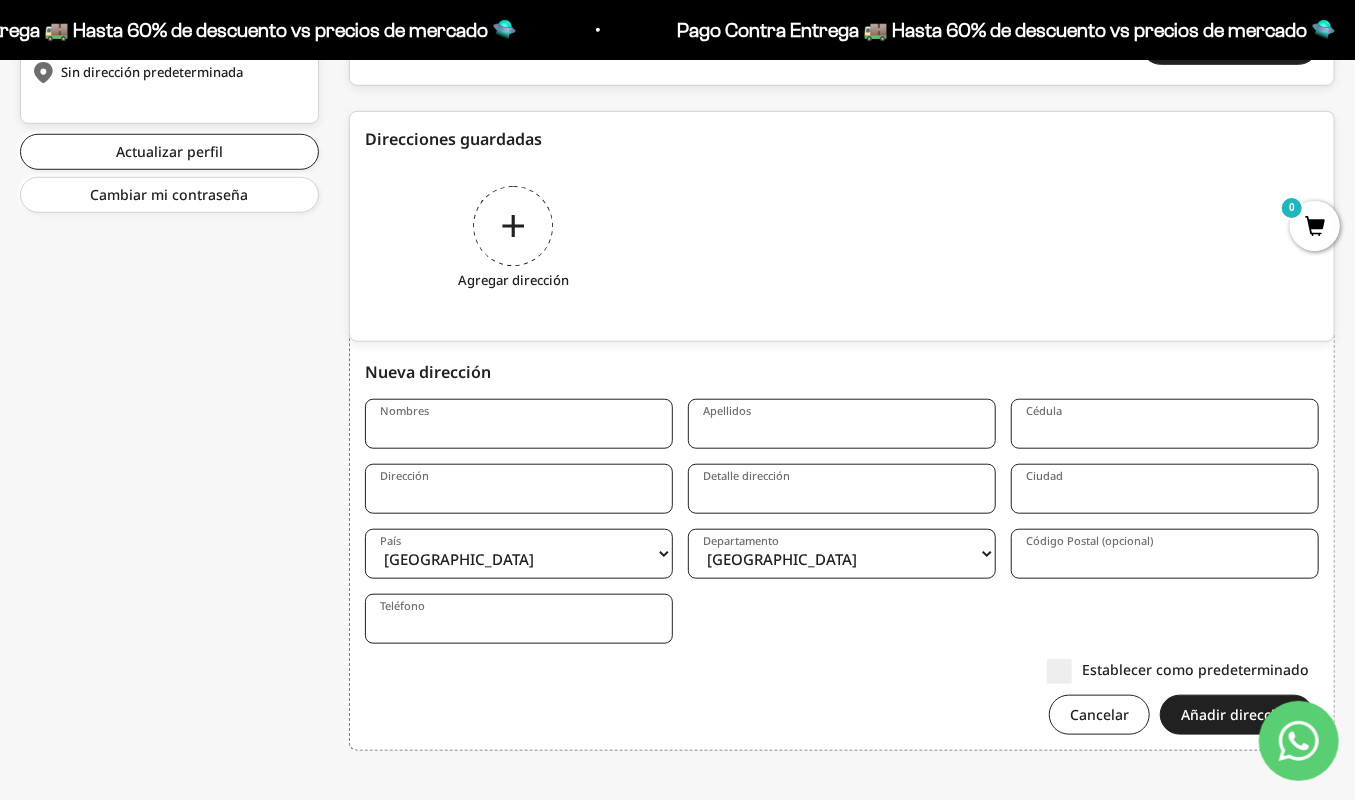 scroll, scrollTop: 718, scrollLeft: 0, axis: vertical 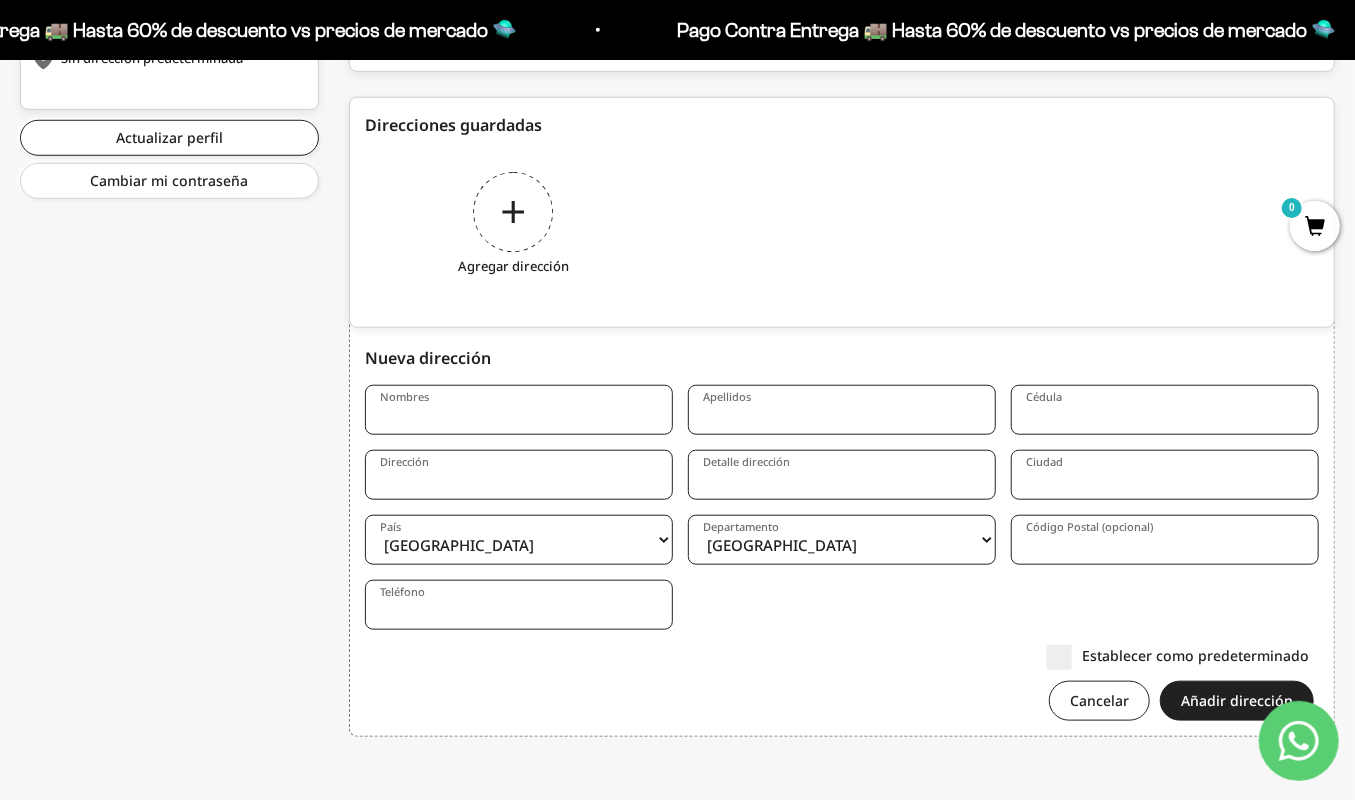 click on "Nombres" at bounding box center (519, 410) 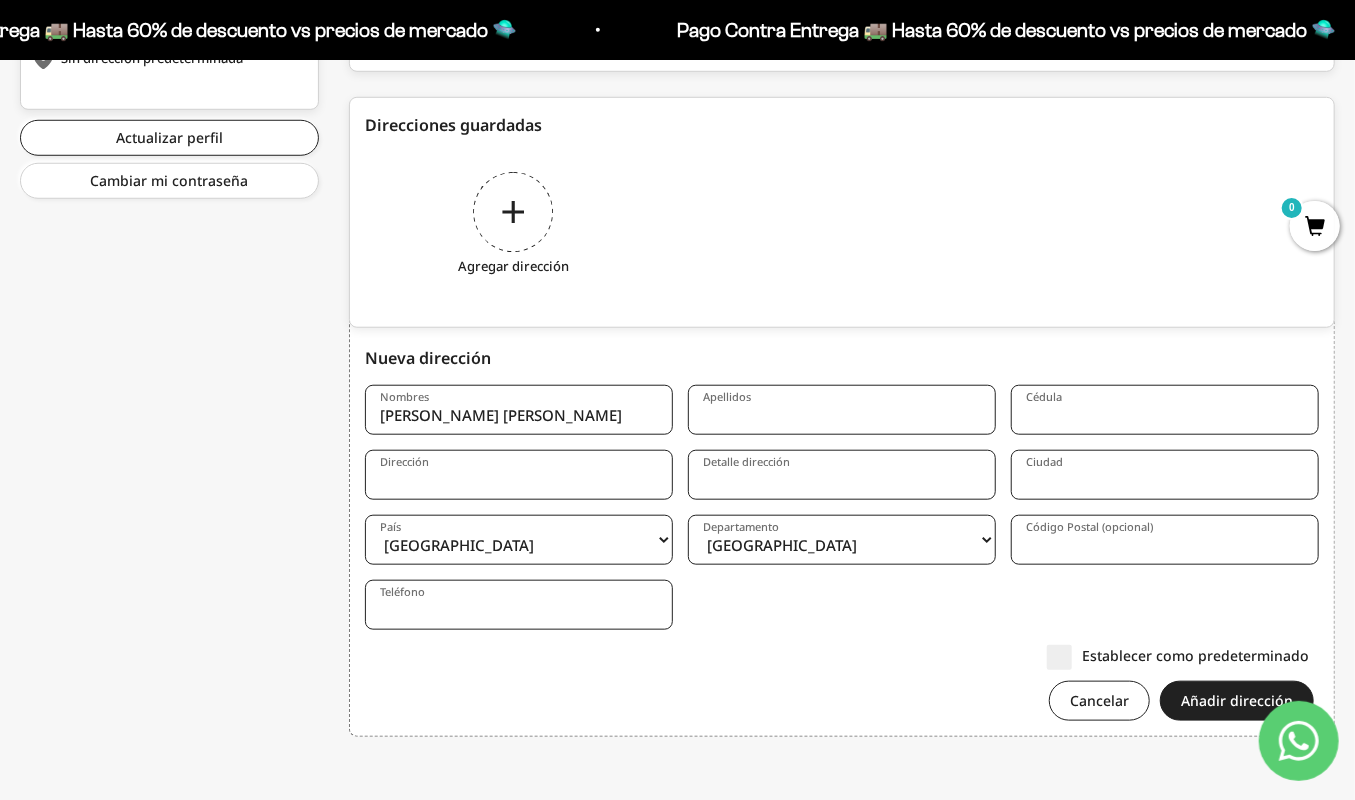 type on "[PERSON_NAME] [PERSON_NAME]" 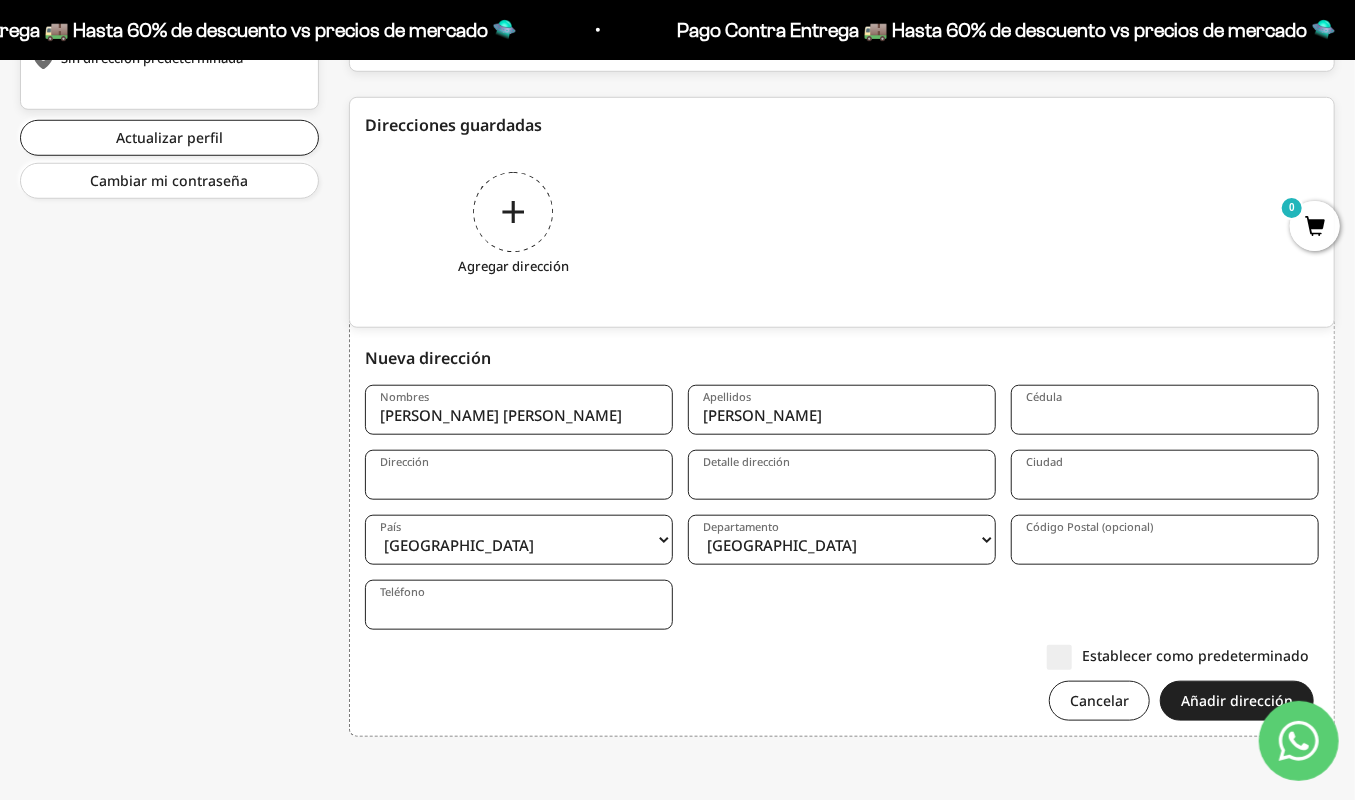 type on "[PERSON_NAME]" 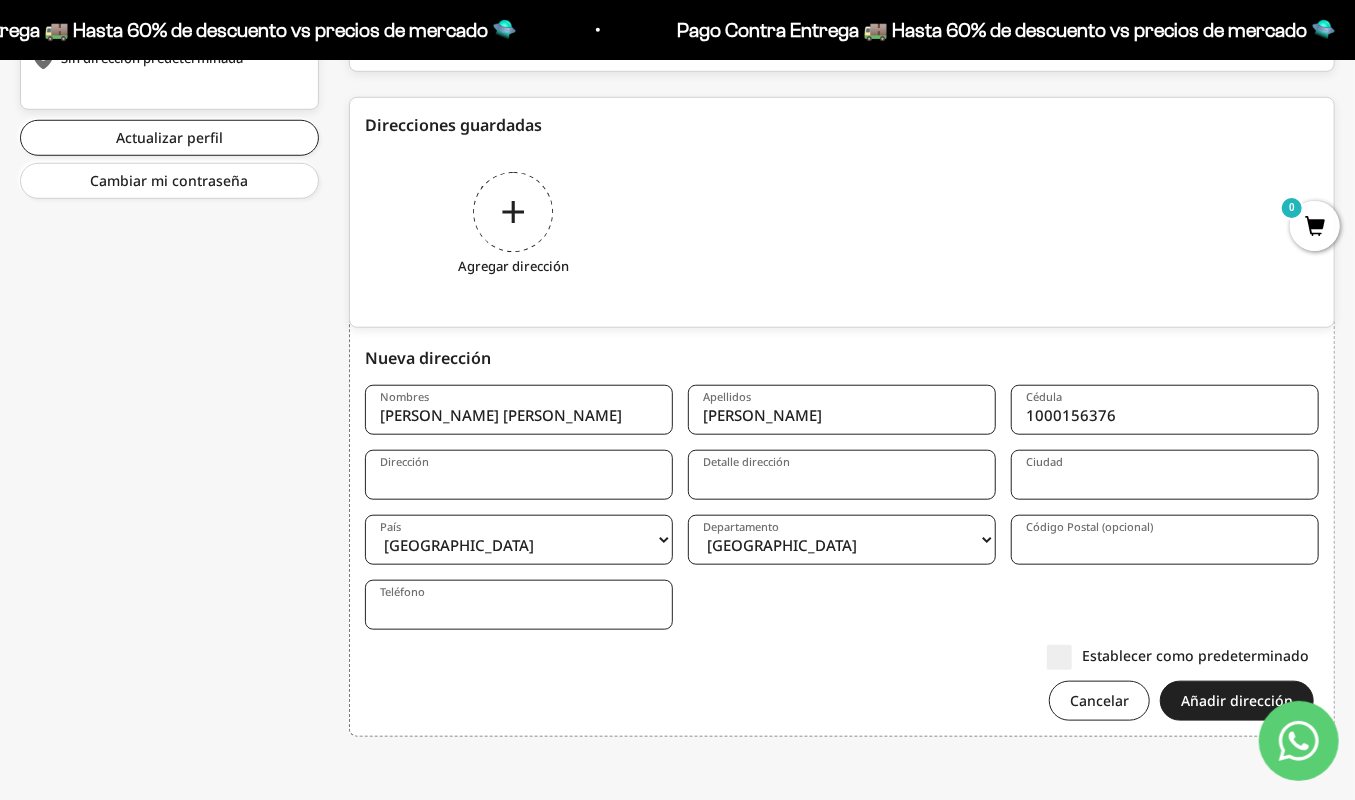 type on "1000156376" 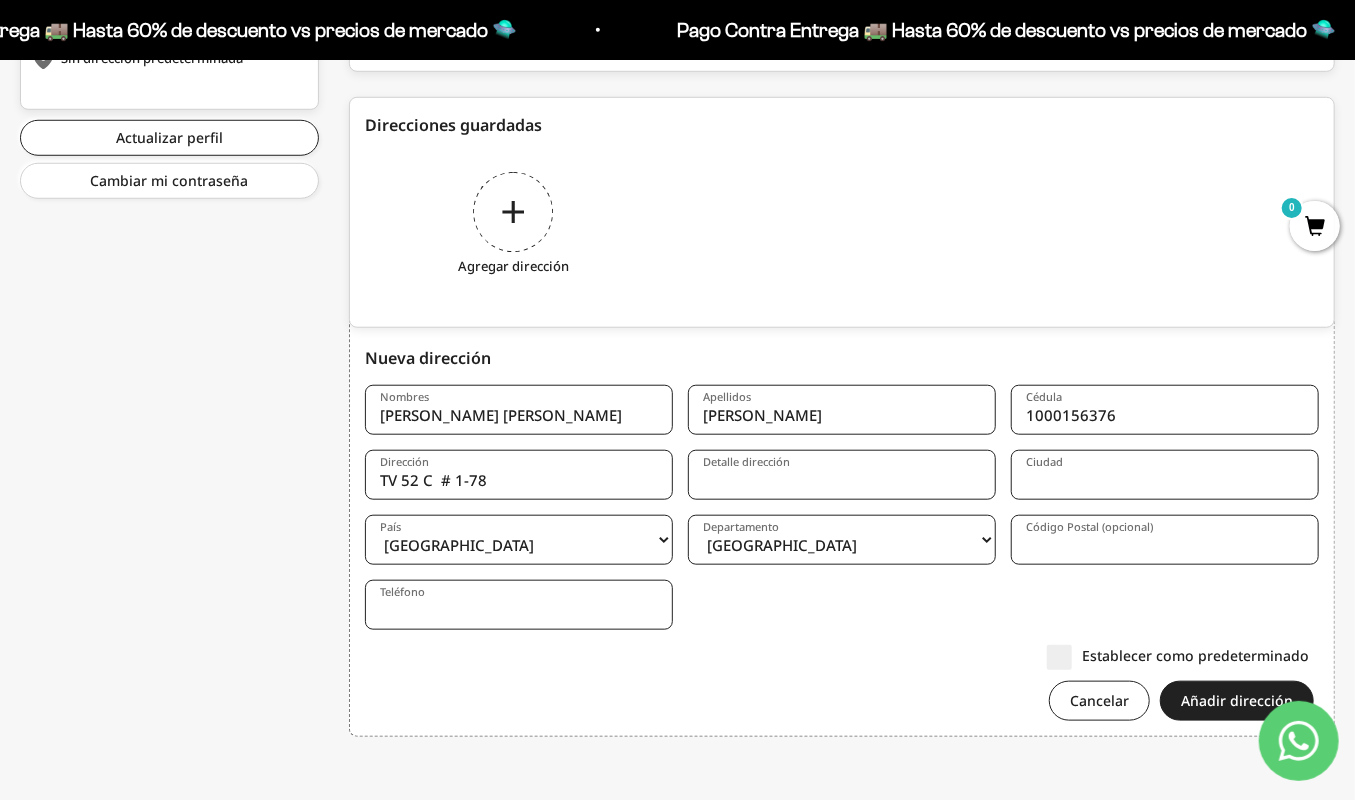 type on "TV 52 C  # 1-78" 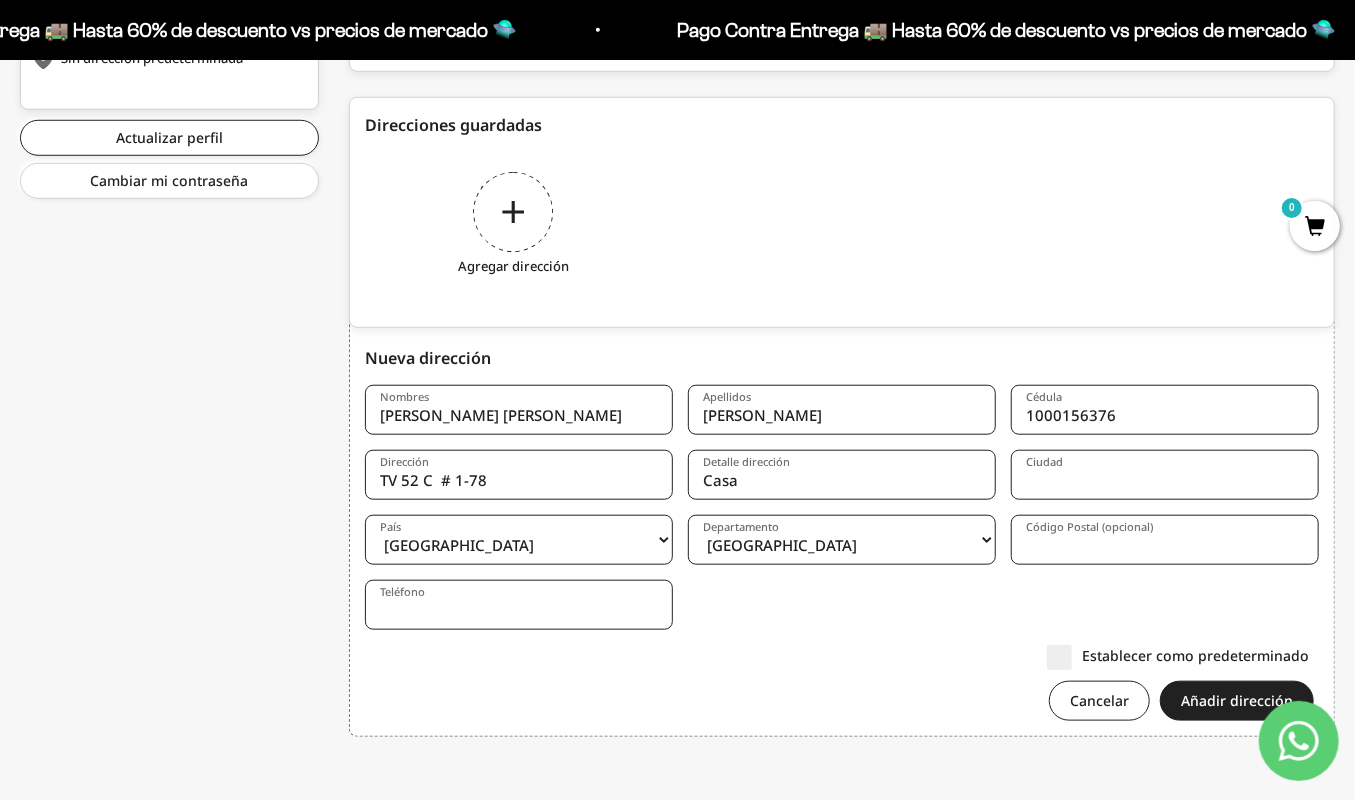 type on "Casa" 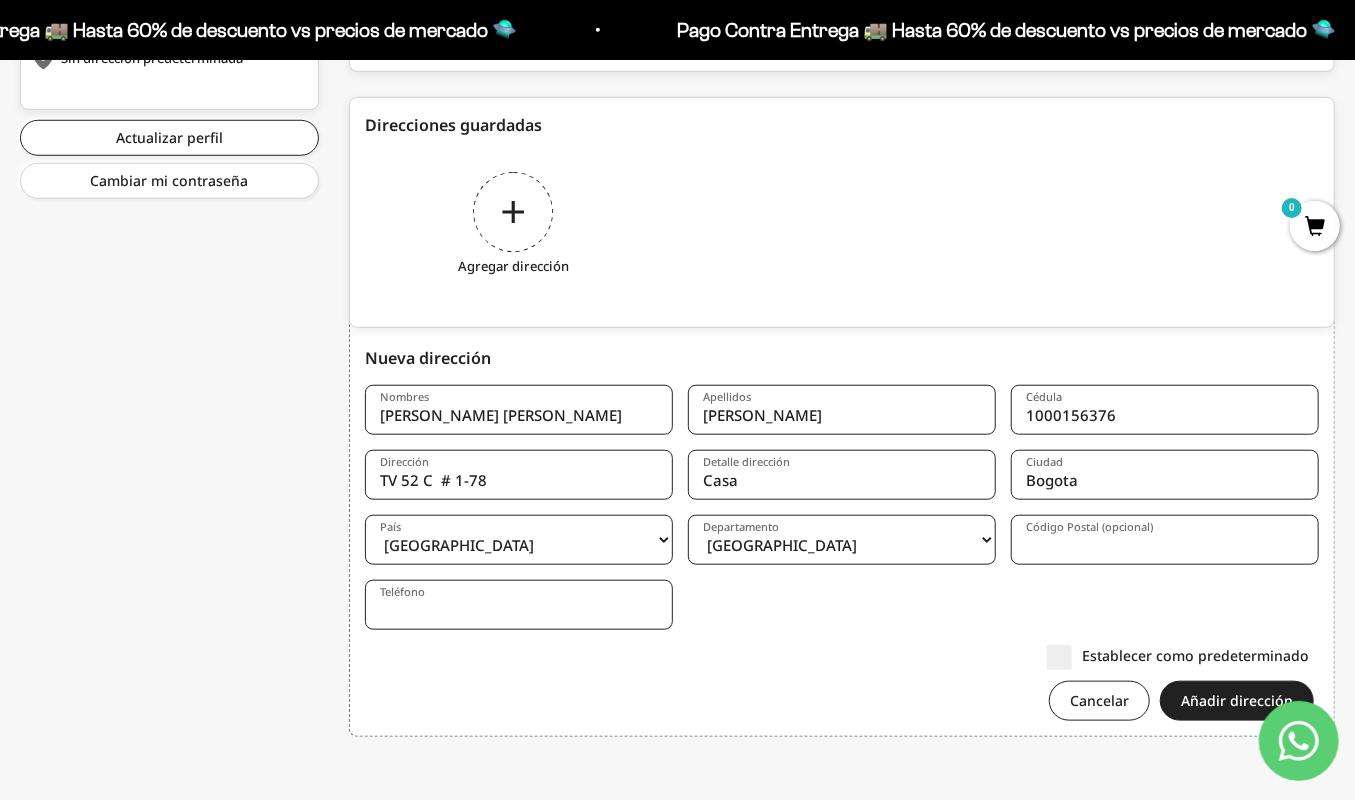 type on "Bogota" 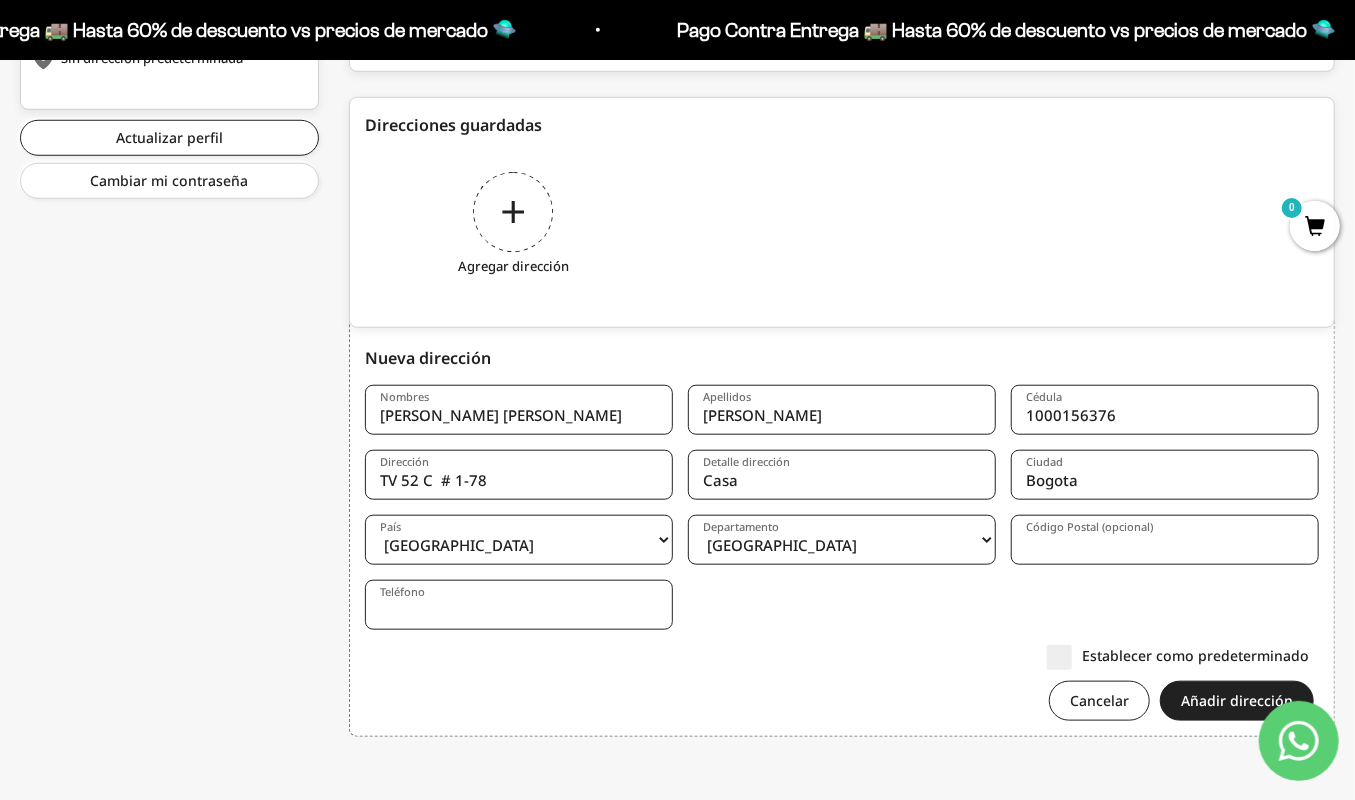 click on "Código Postal (opcional)" at bounding box center [1165, 540] 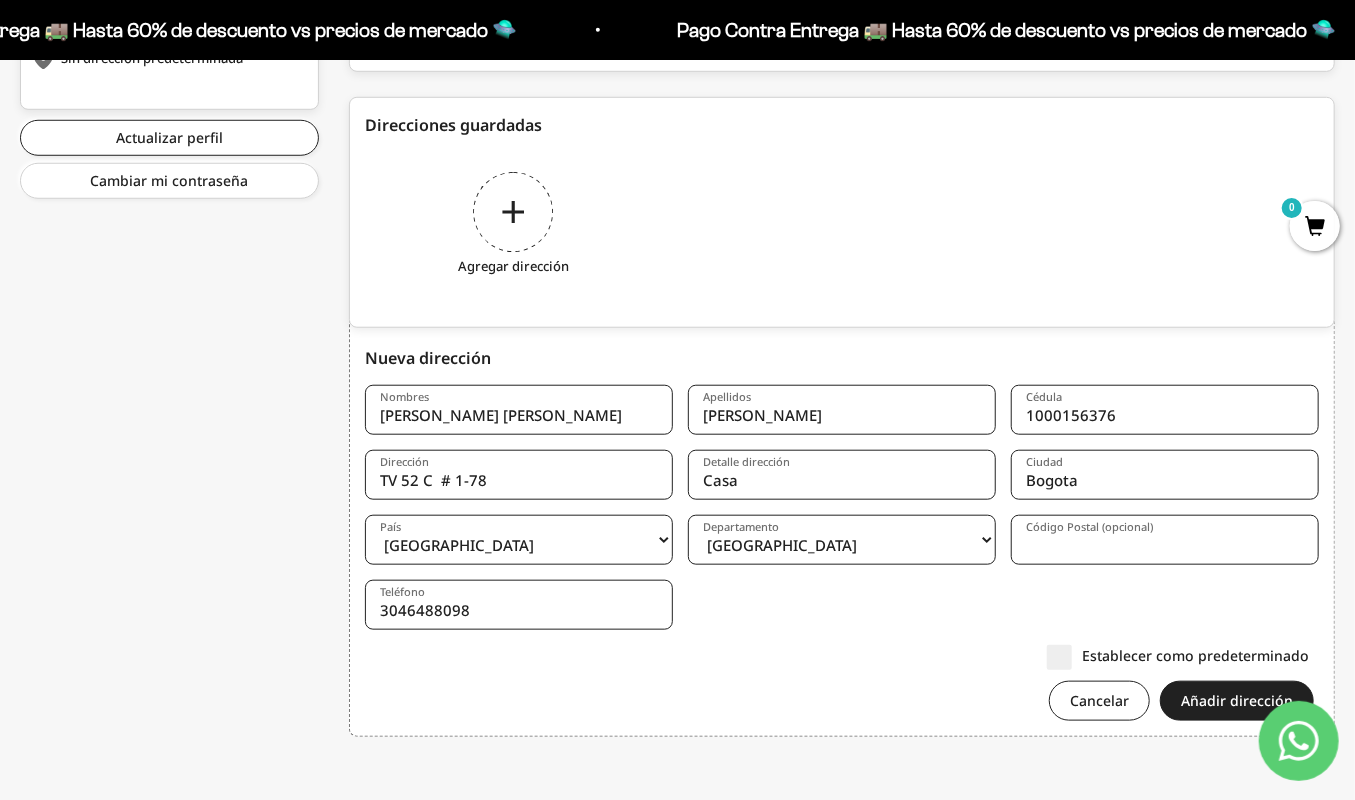 drag, startPoint x: 405, startPoint y: 605, endPoint x: 488, endPoint y: 640, distance: 90.07774 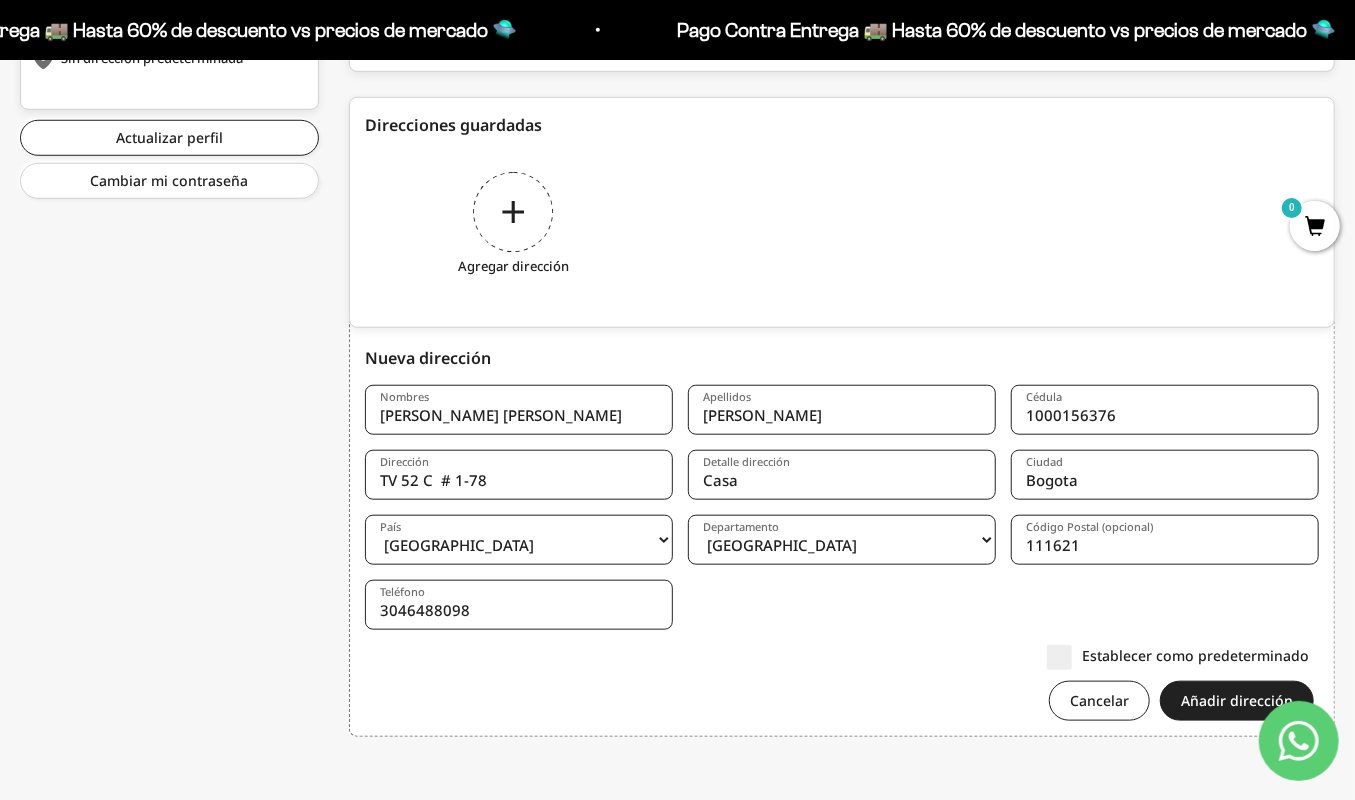type on "111621" 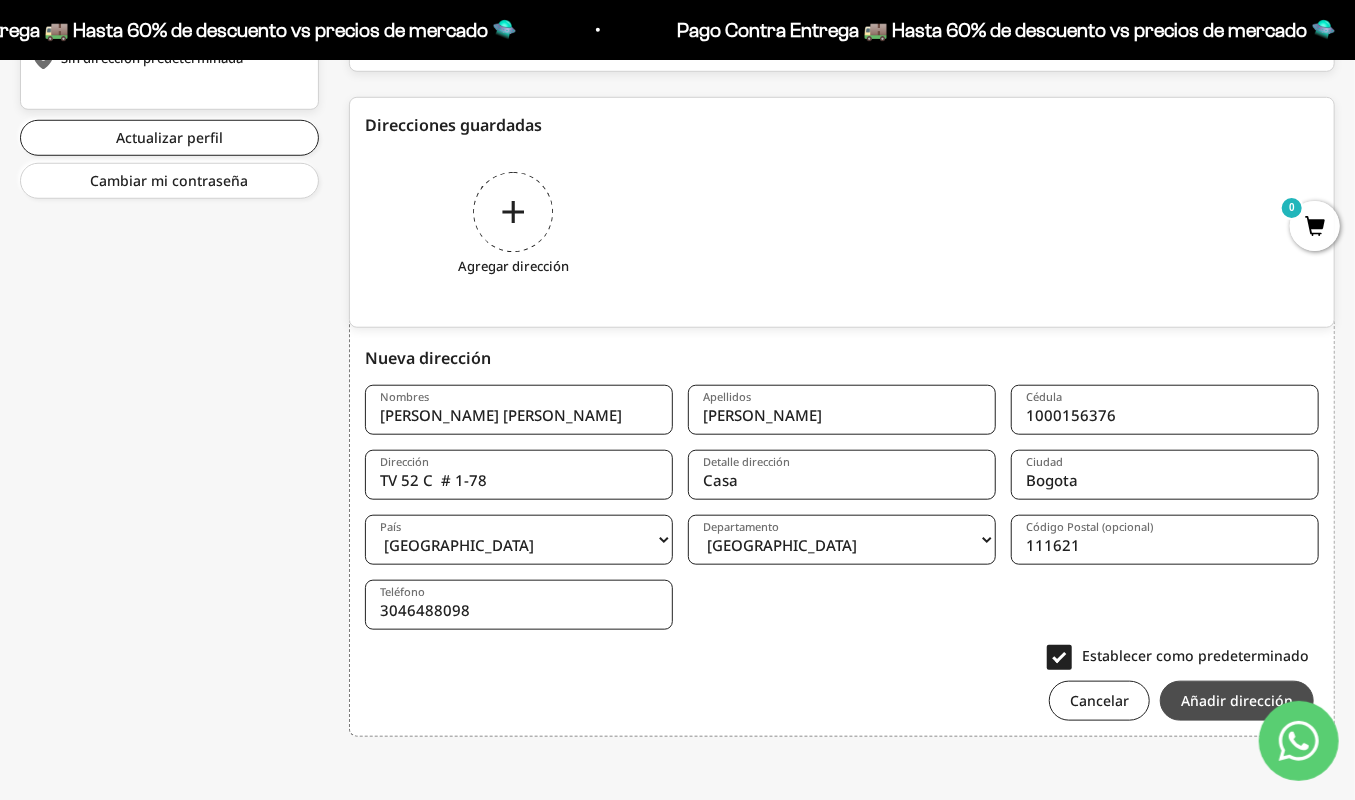 click on "Añadir dirección" at bounding box center [1237, 701] 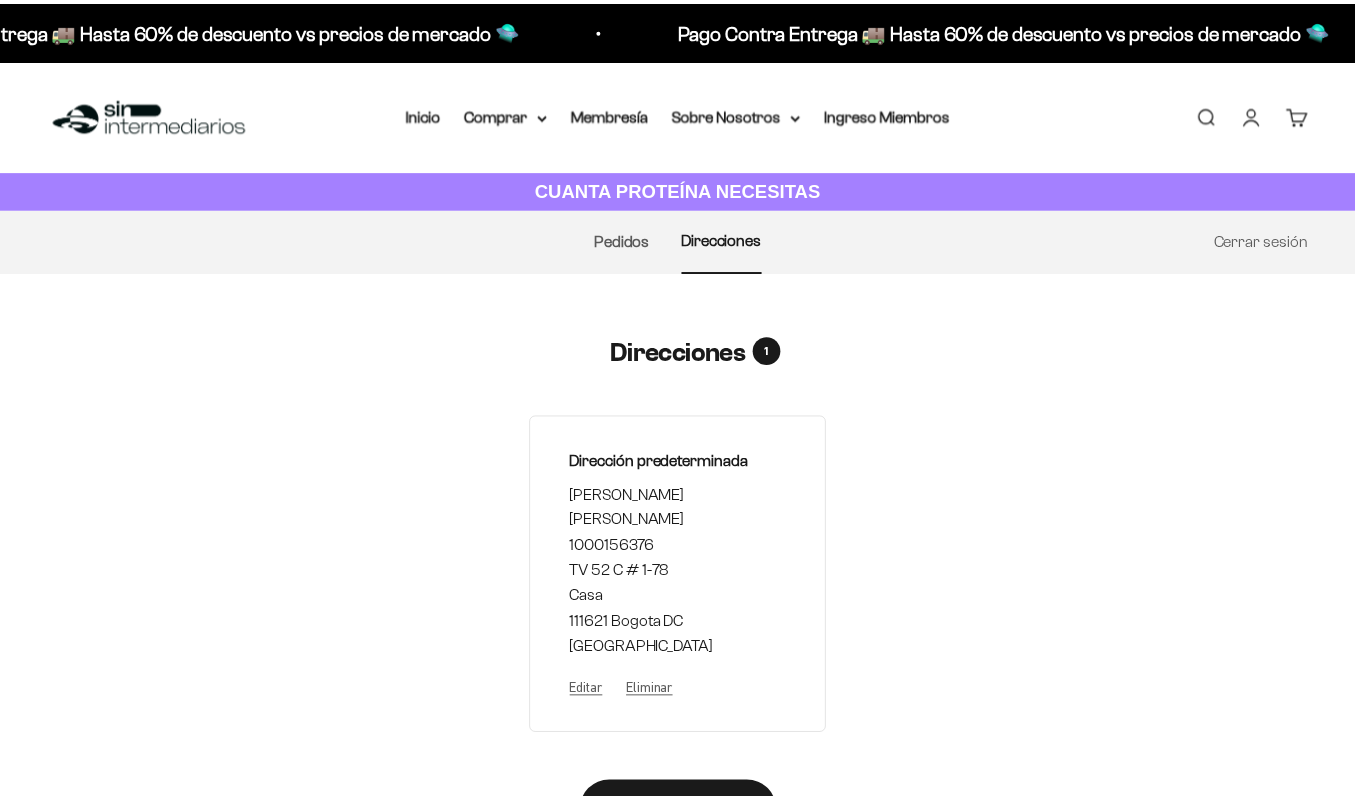 scroll, scrollTop: 0, scrollLeft: 0, axis: both 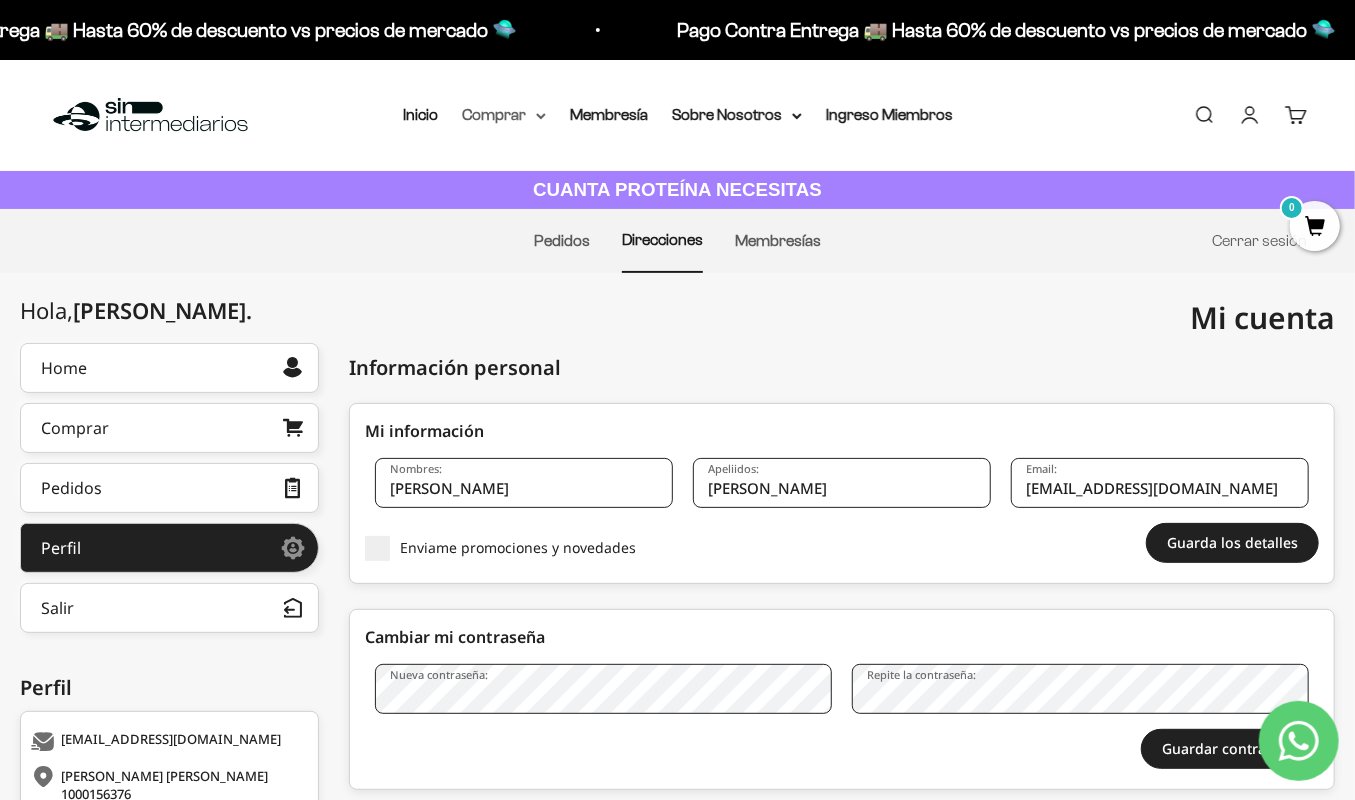 click on "Comprar" at bounding box center [504, 115] 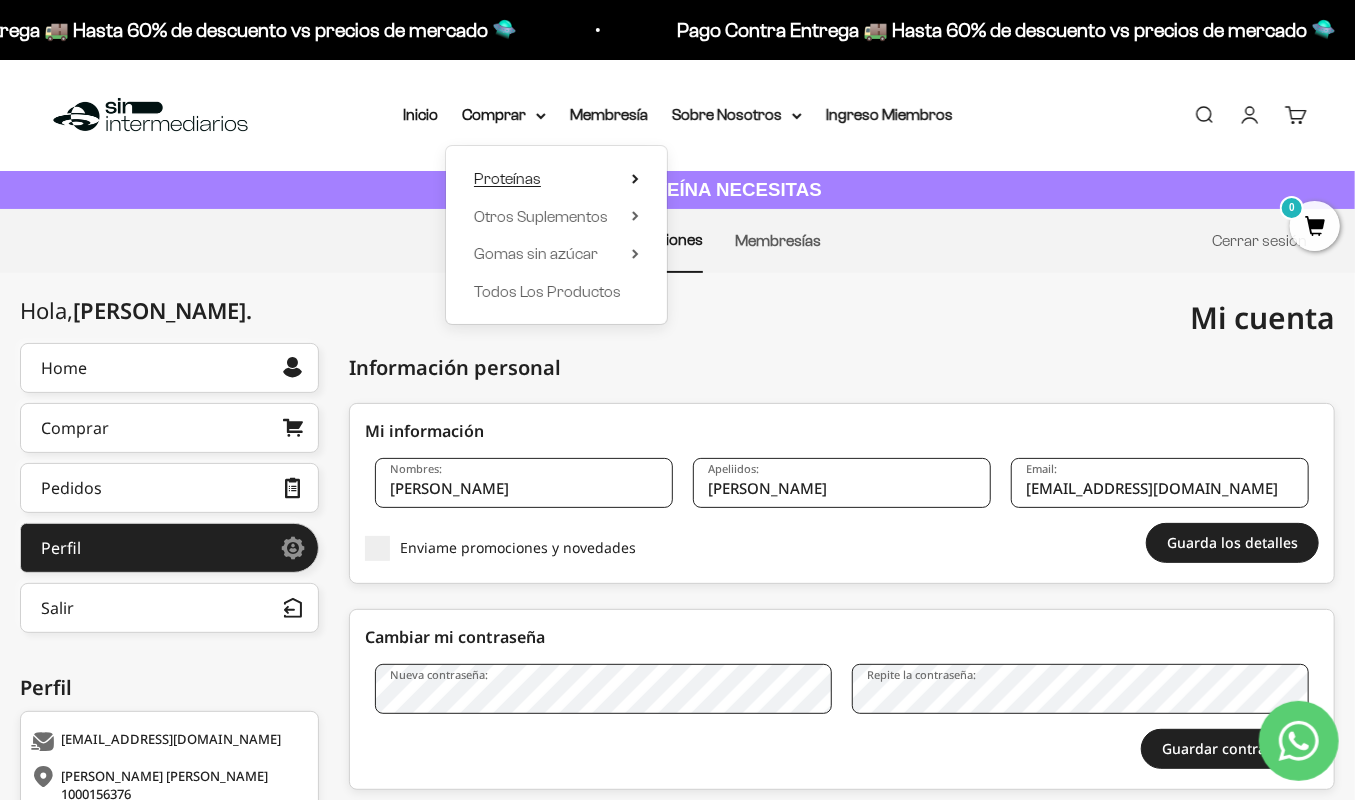 click on "Proteínas" at bounding box center (556, 179) 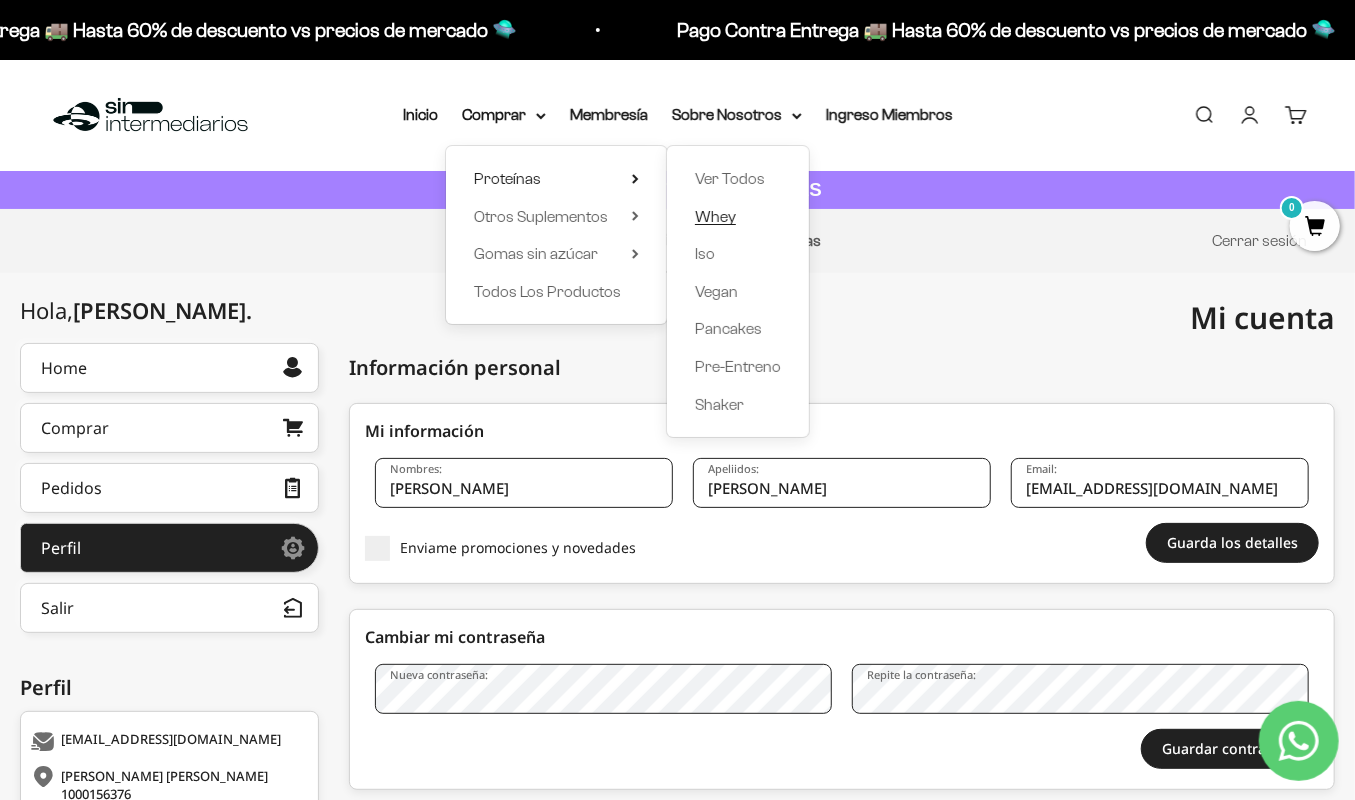 click on "Whey" at bounding box center [715, 216] 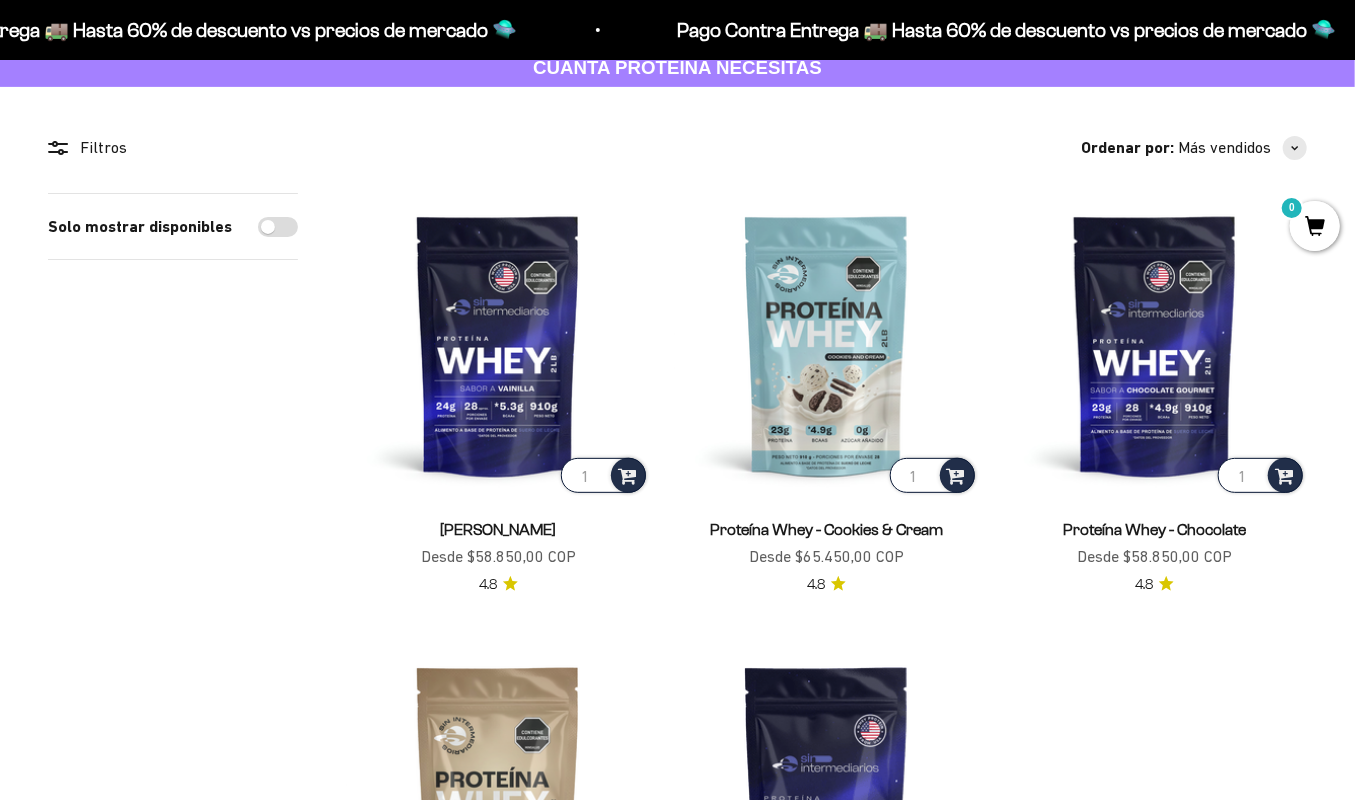 scroll, scrollTop: 200, scrollLeft: 0, axis: vertical 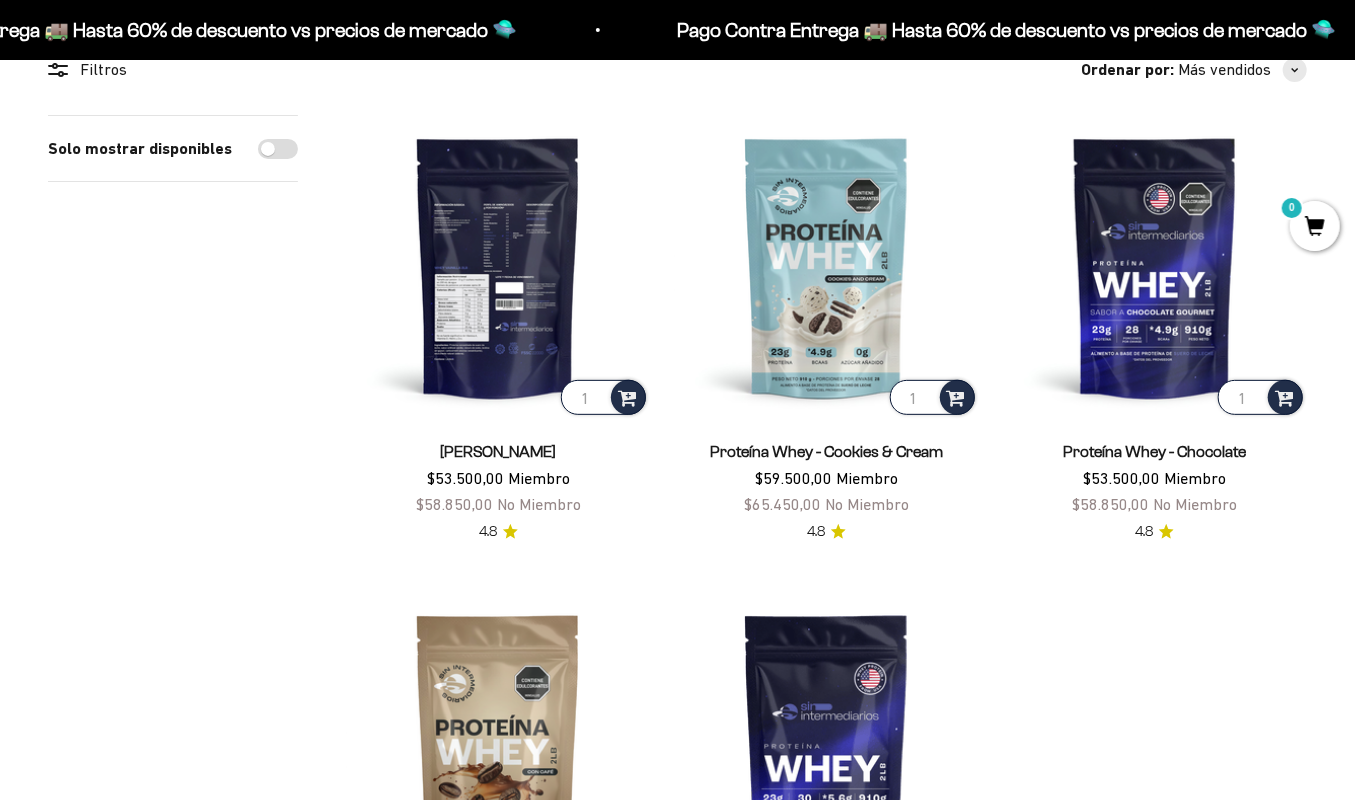 click at bounding box center (498, 267) 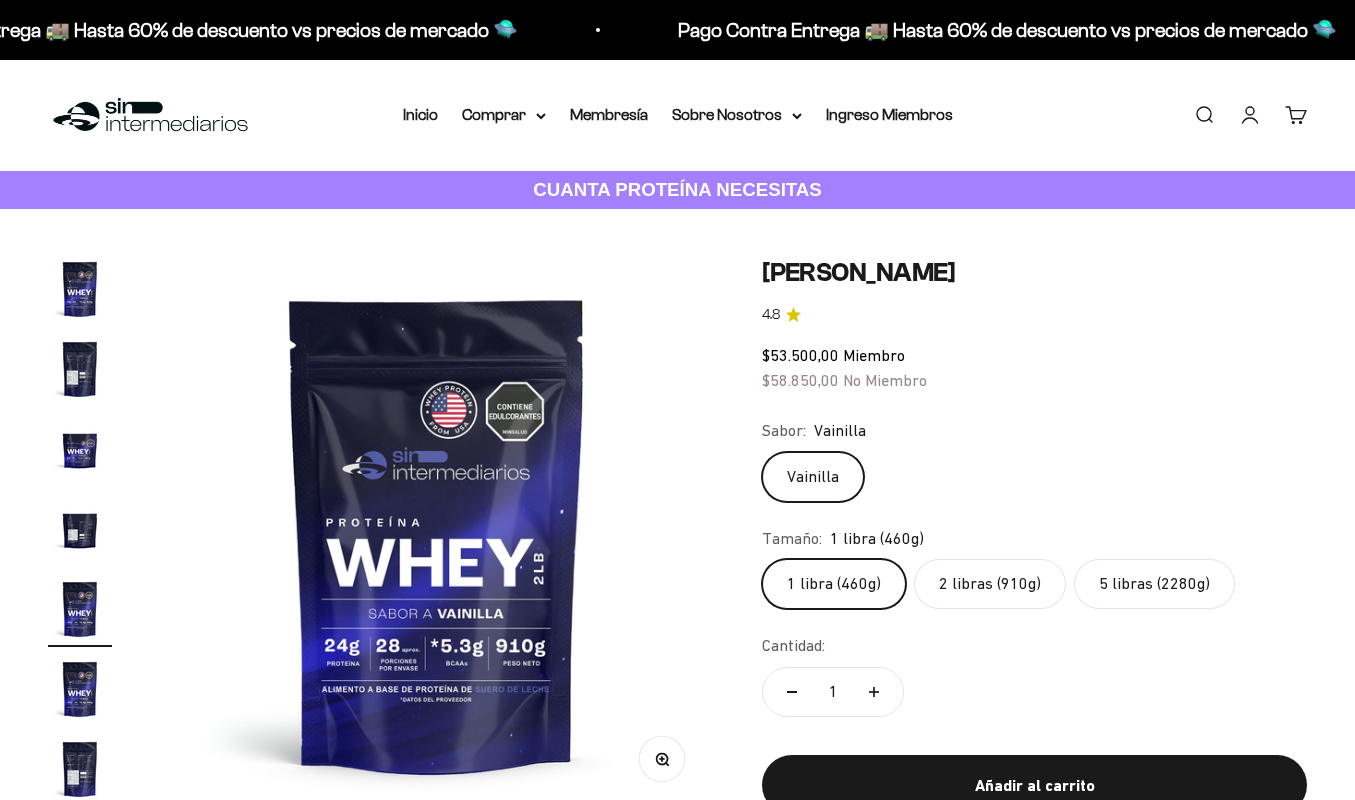 scroll, scrollTop: 0, scrollLeft: 0, axis: both 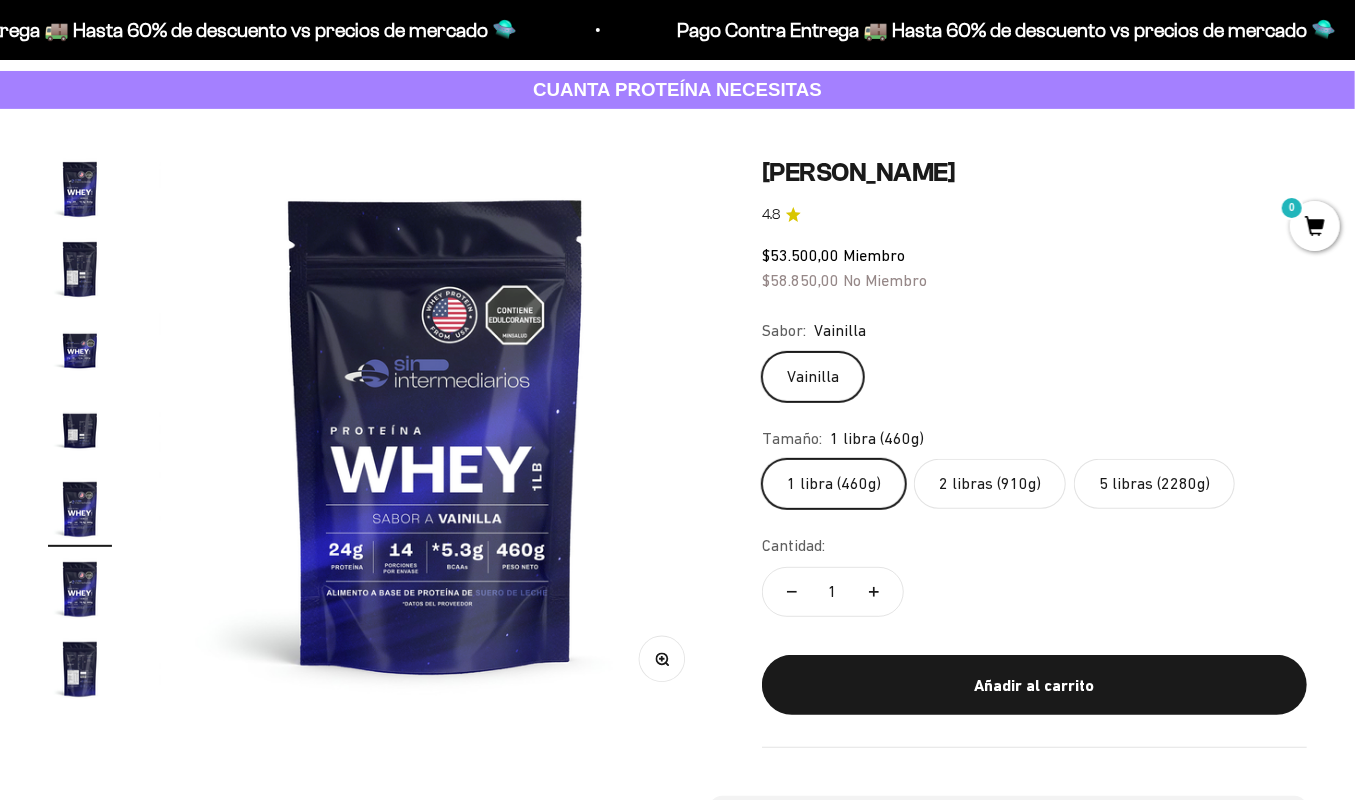 click on "2 libras (910g)" 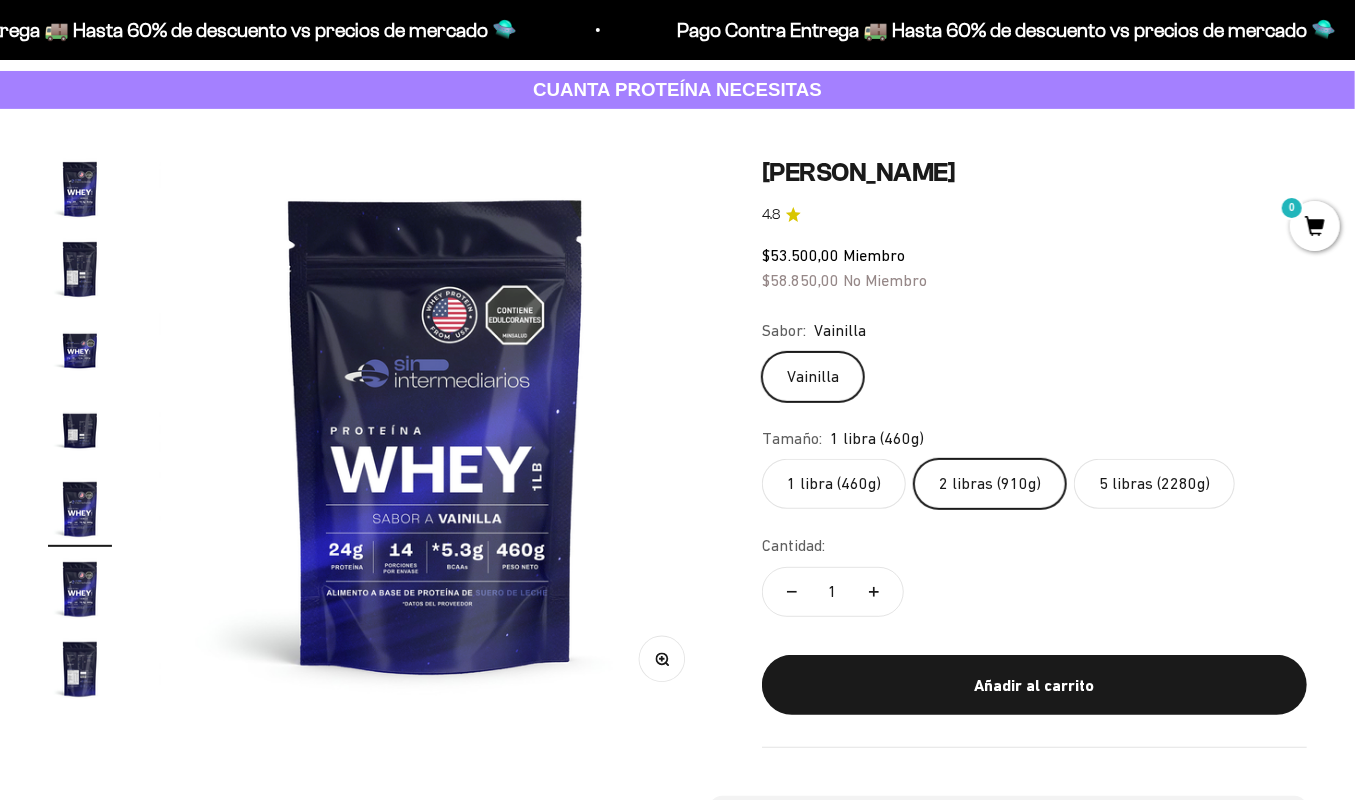 scroll, scrollTop: 0, scrollLeft: 0, axis: both 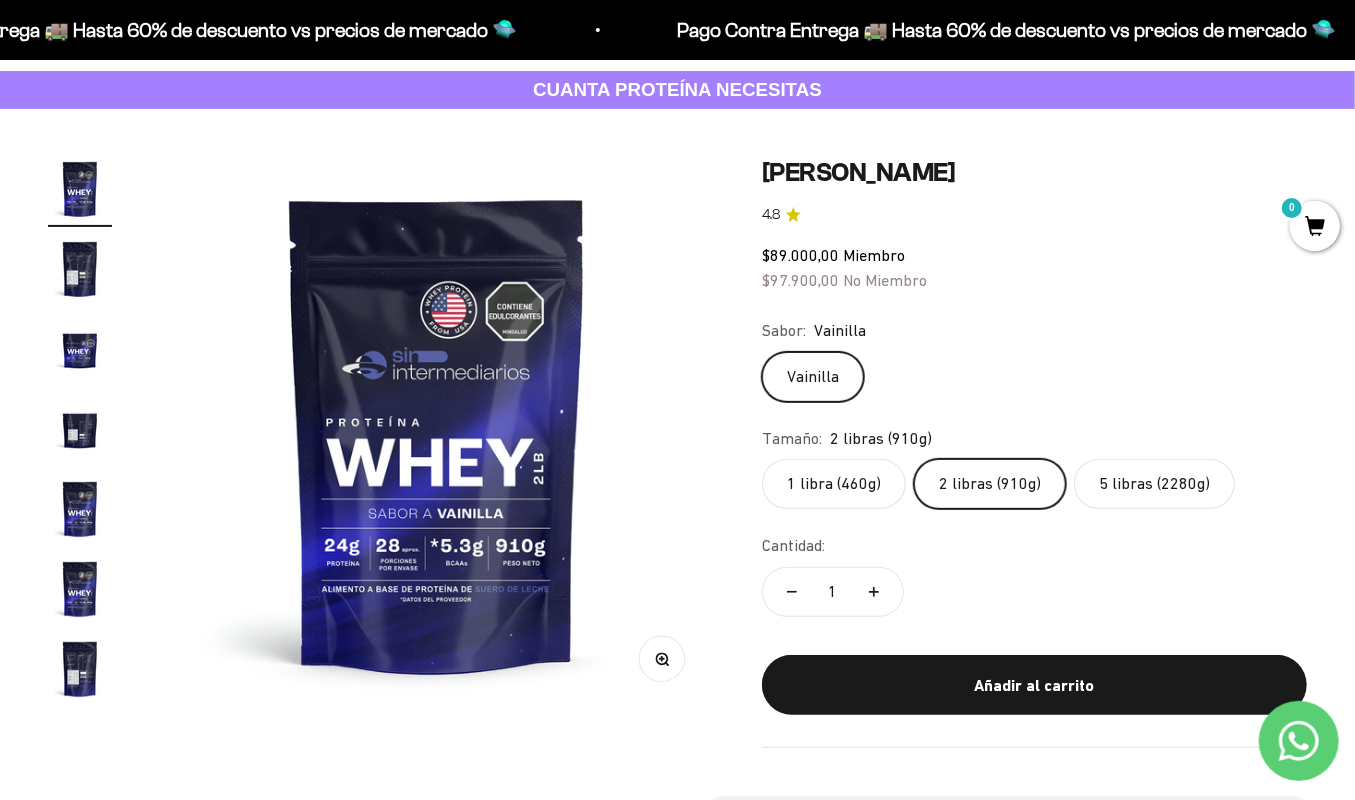 click on "1 libra (460g)" 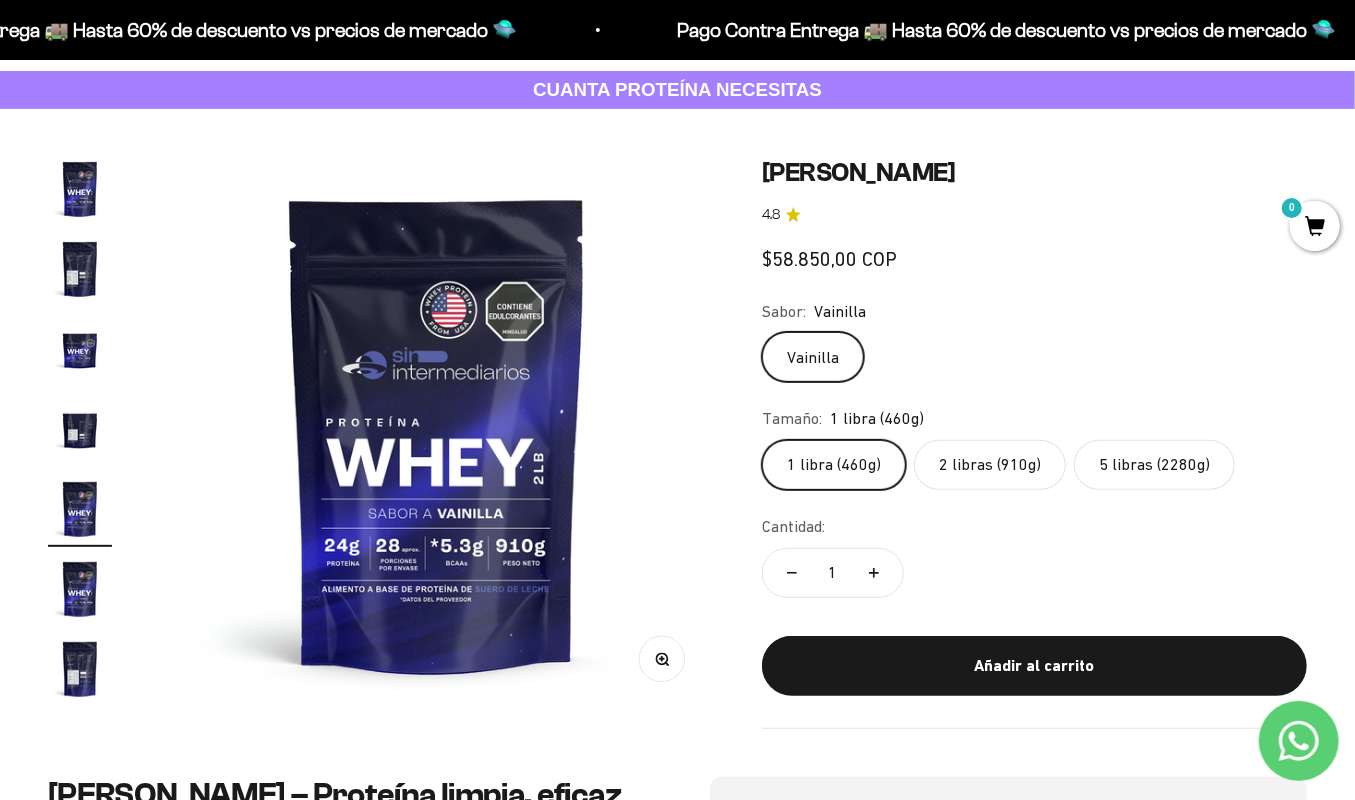 scroll, scrollTop: 0, scrollLeft: 2265, axis: horizontal 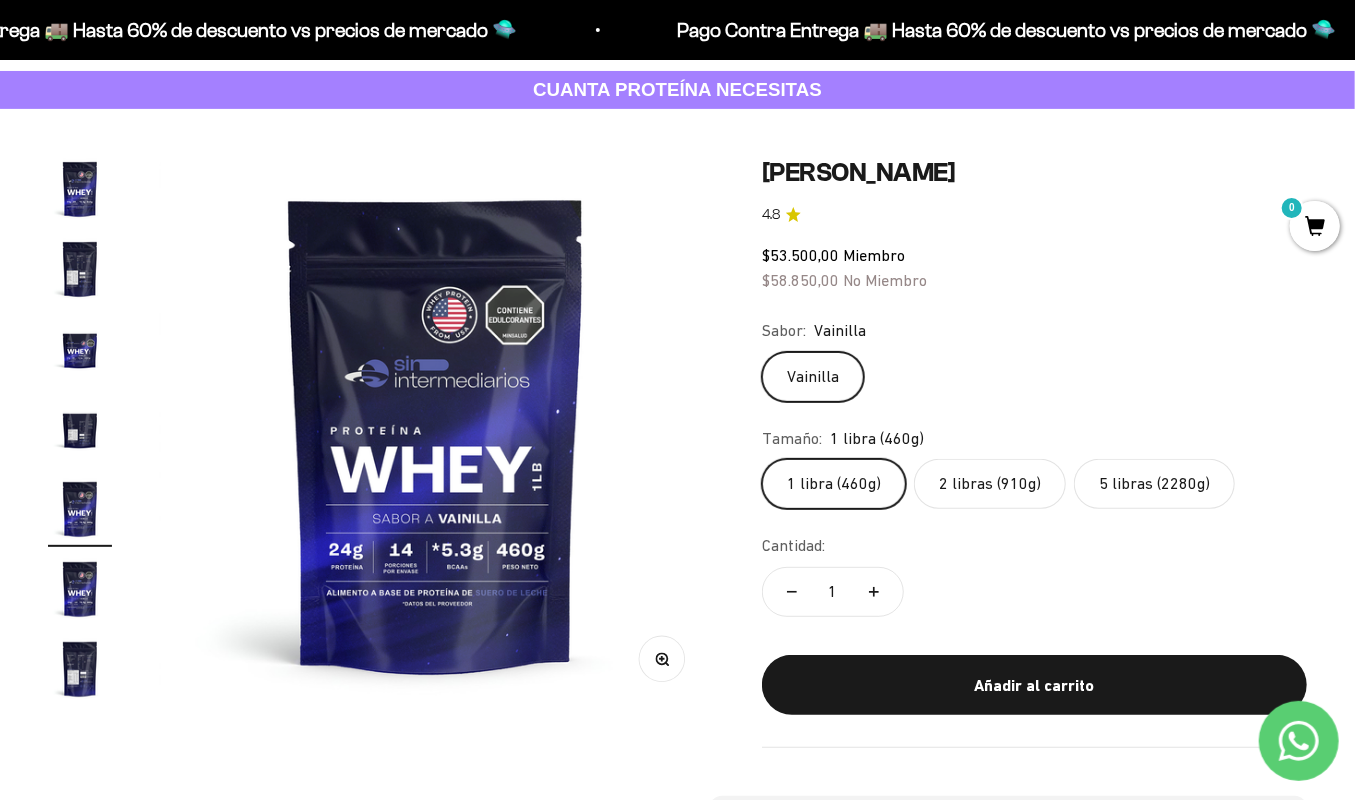 click on "2 libras (910g)" 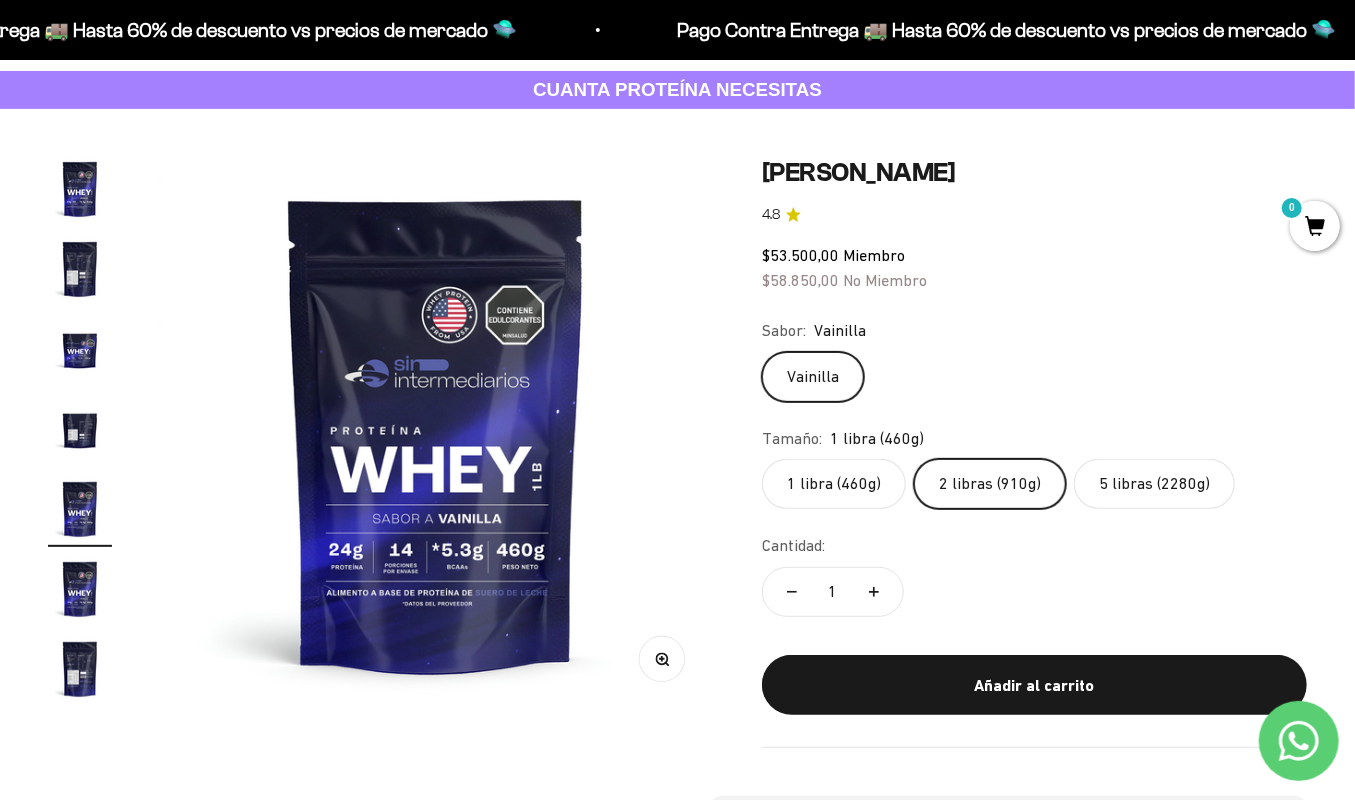 scroll, scrollTop: 0, scrollLeft: 0, axis: both 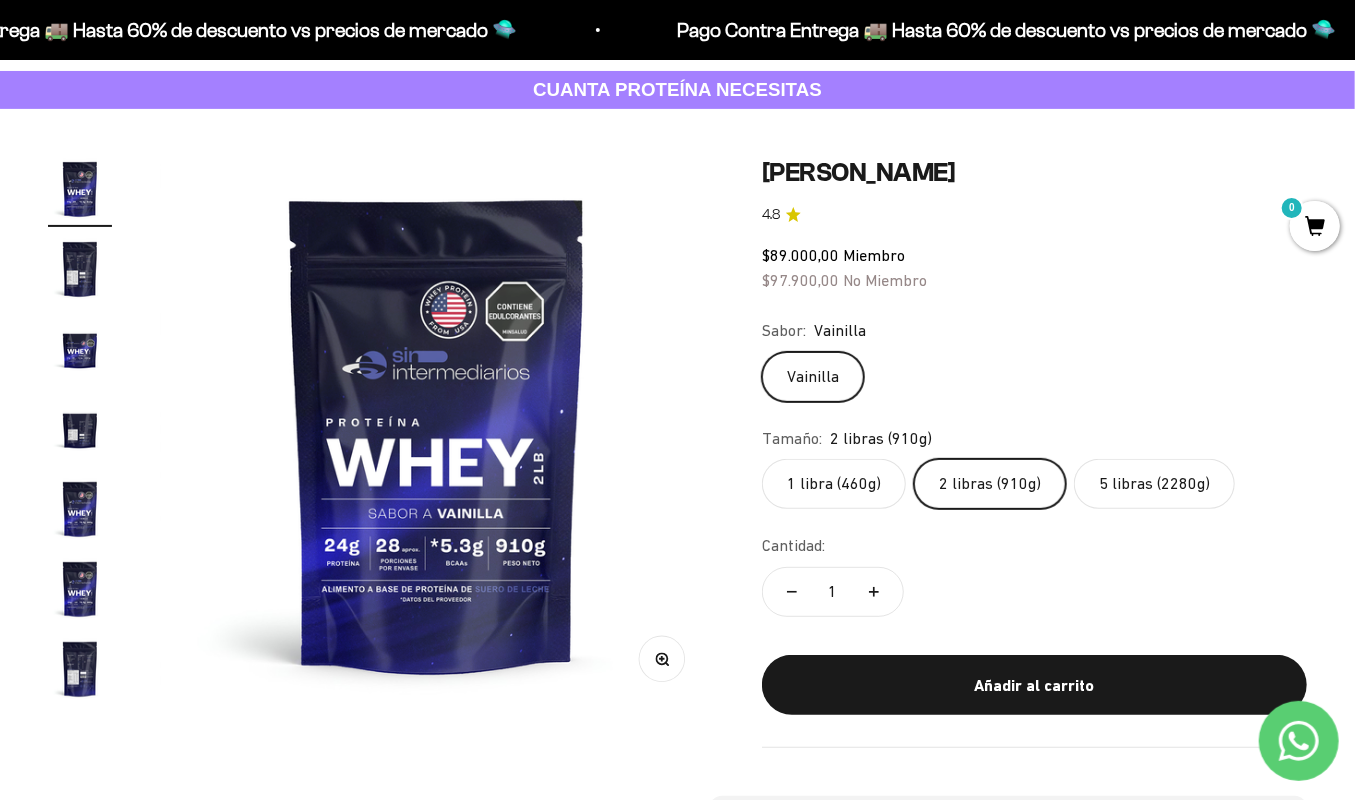 click at bounding box center (80, 669) 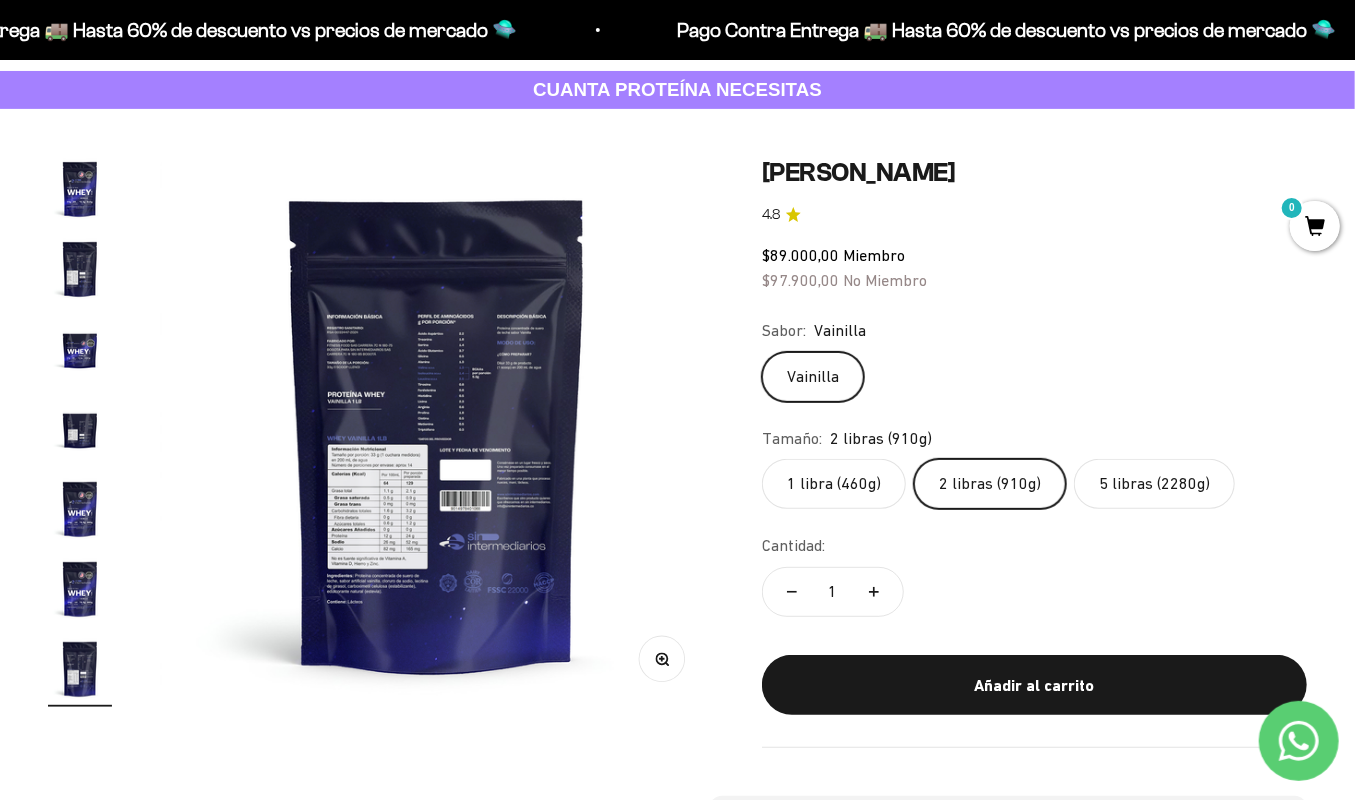 click at bounding box center [80, 189] 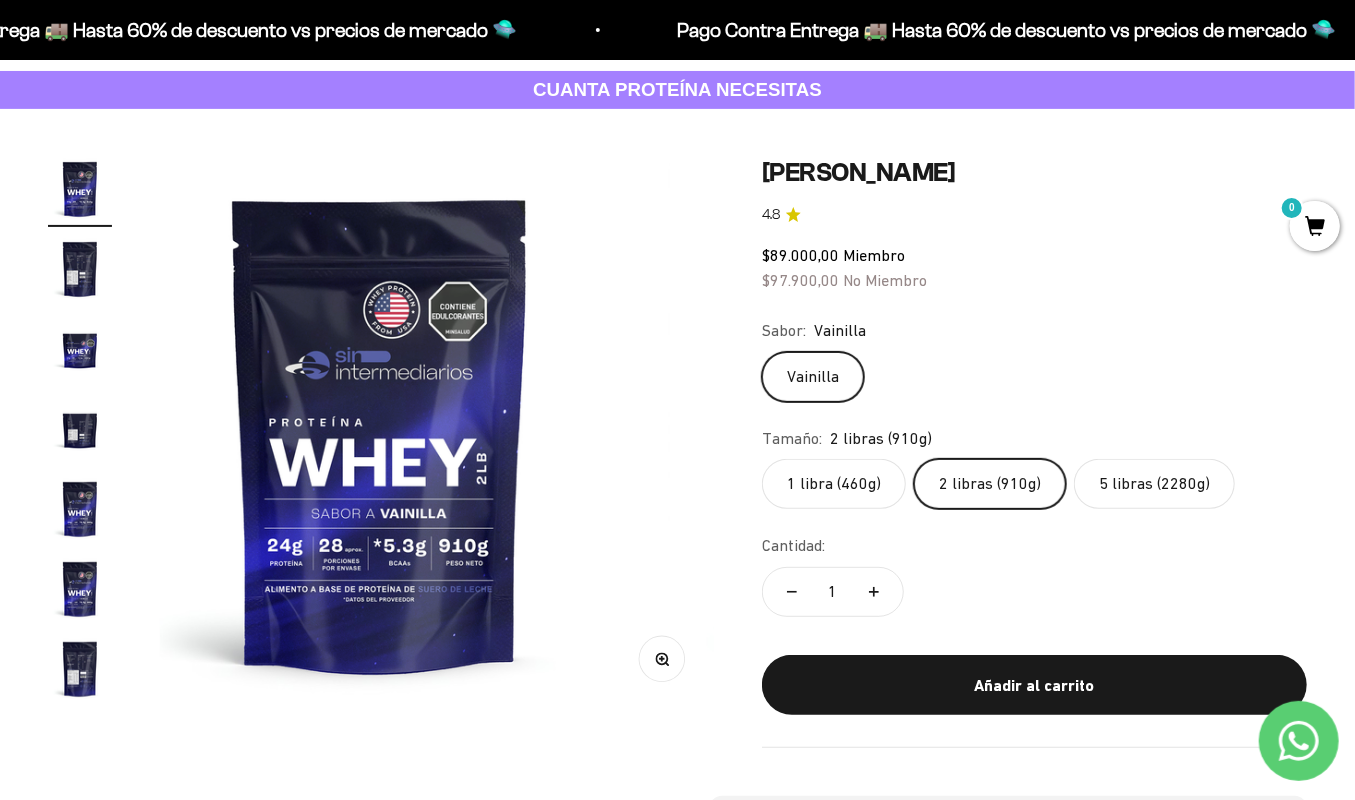 scroll, scrollTop: 0, scrollLeft: 0, axis: both 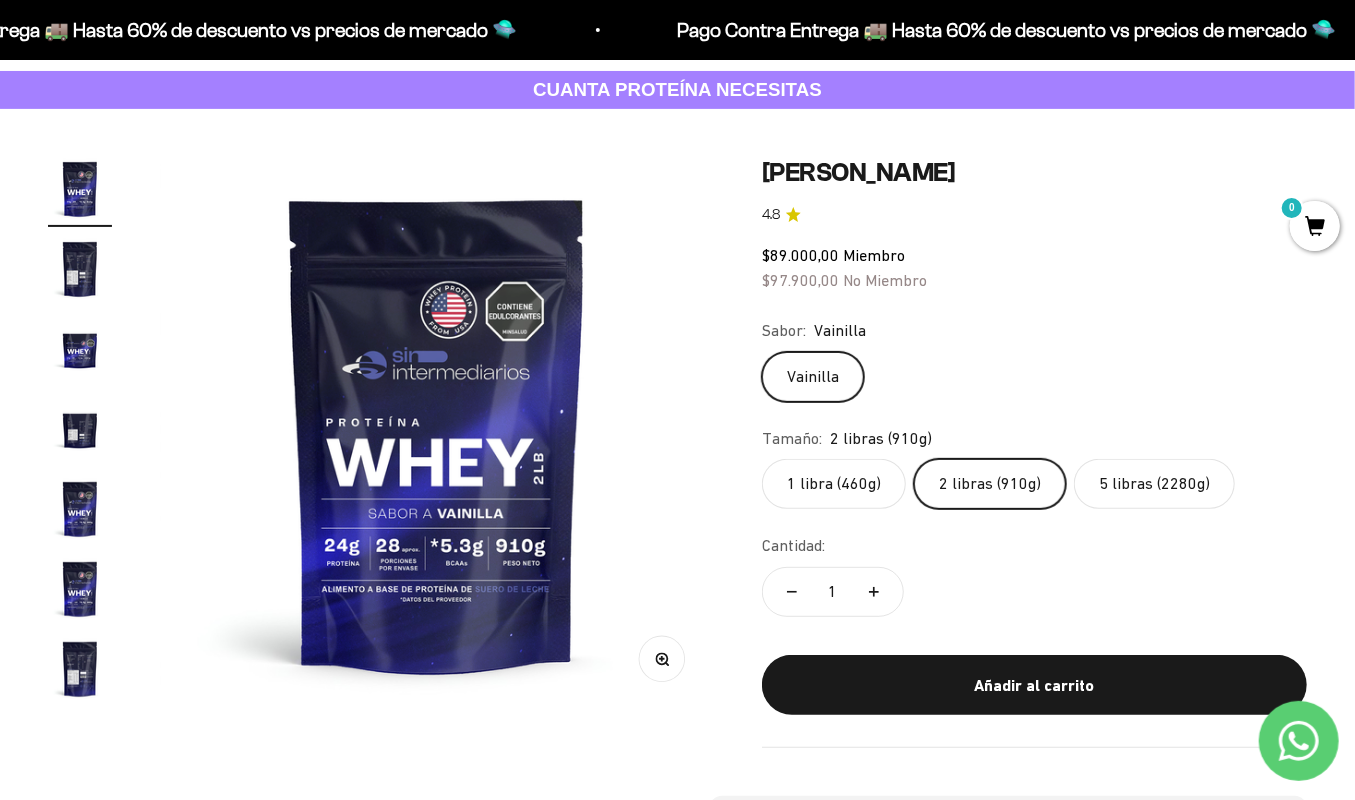 click on "1 libra (460g)" 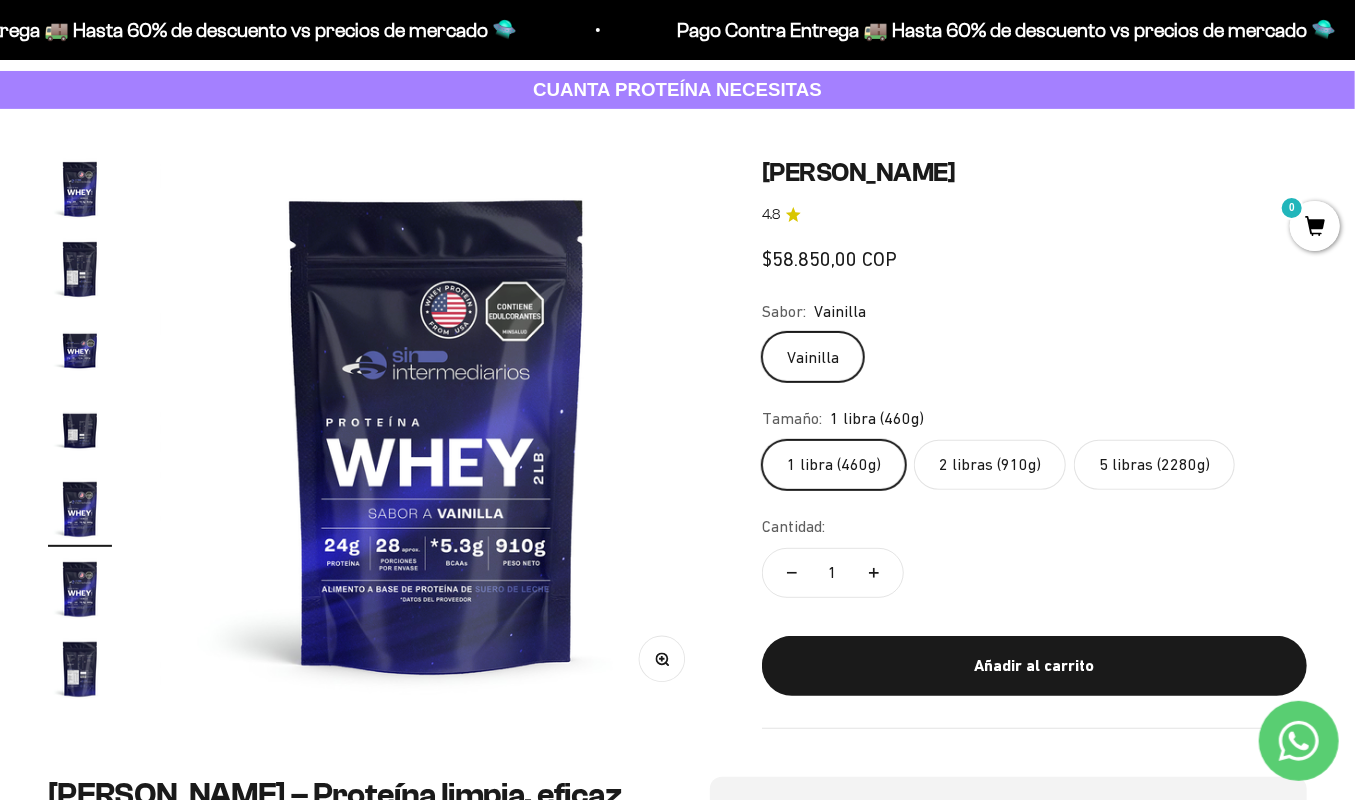 scroll, scrollTop: 0, scrollLeft: 2265, axis: horizontal 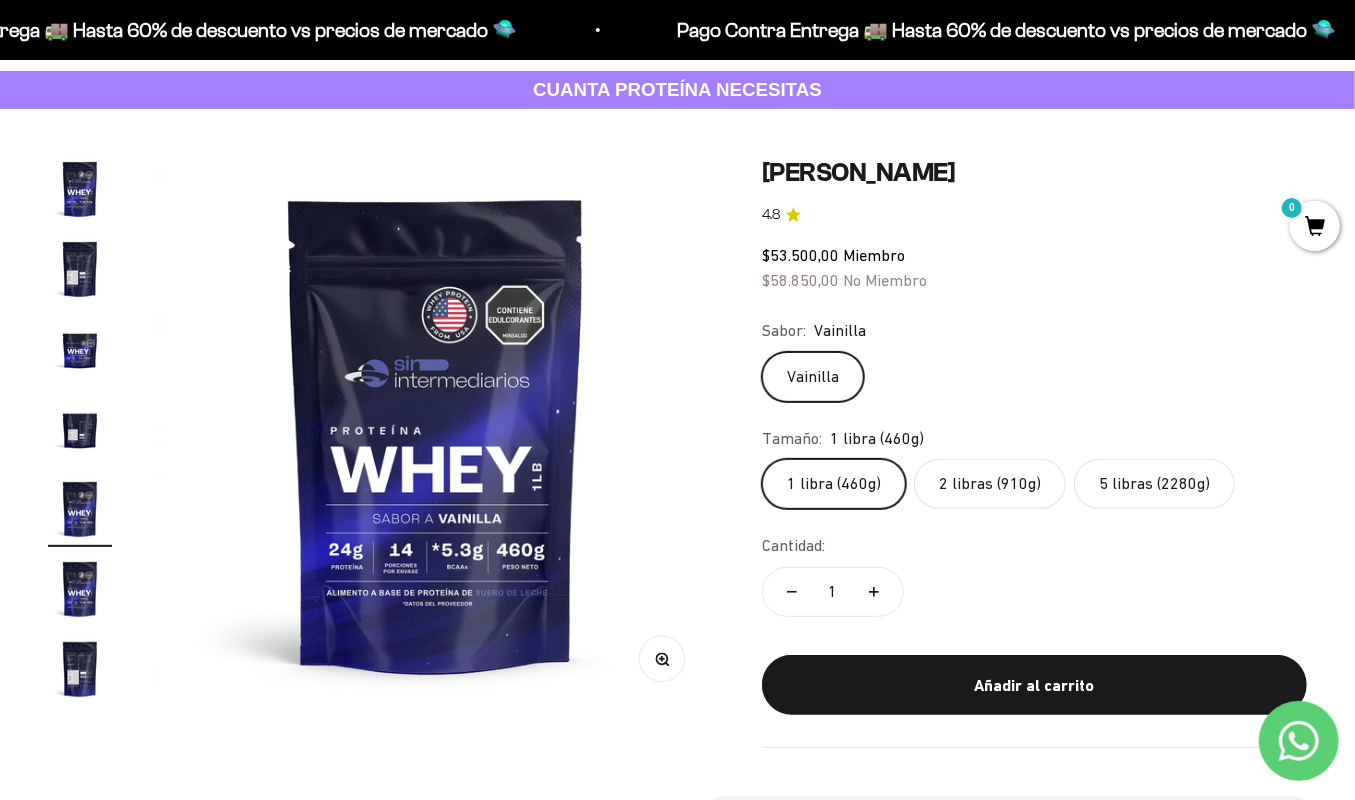 click on "Cantidad:
1" 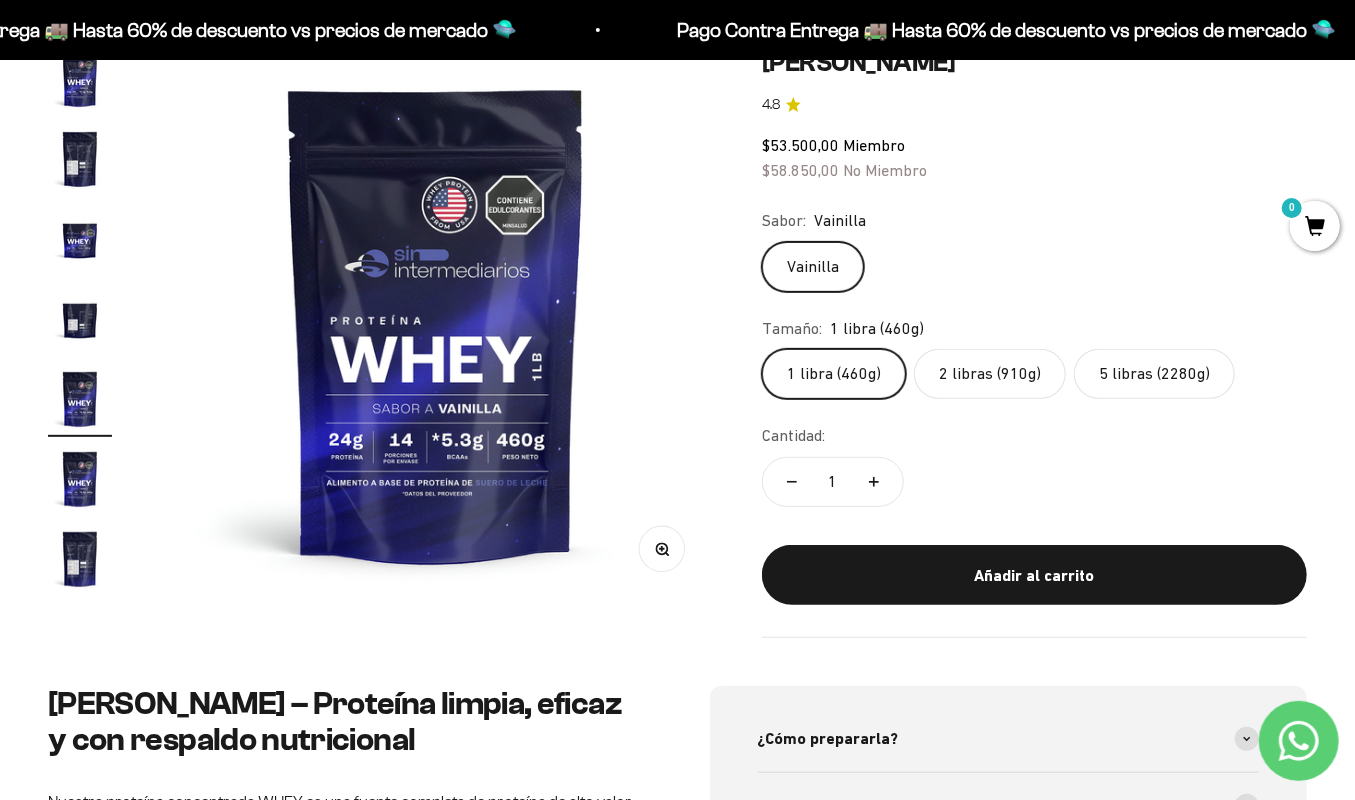 scroll, scrollTop: 100, scrollLeft: 0, axis: vertical 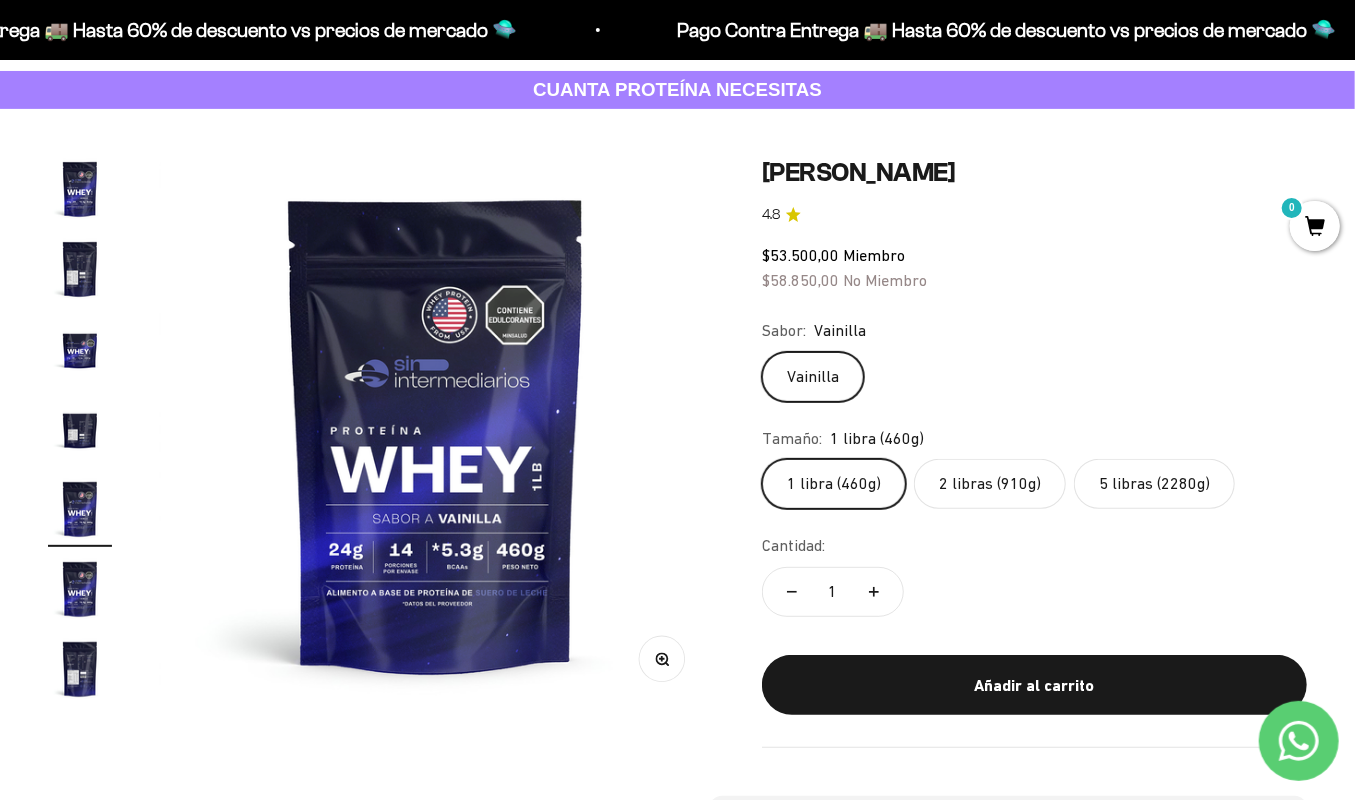 click at bounding box center [80, 669] 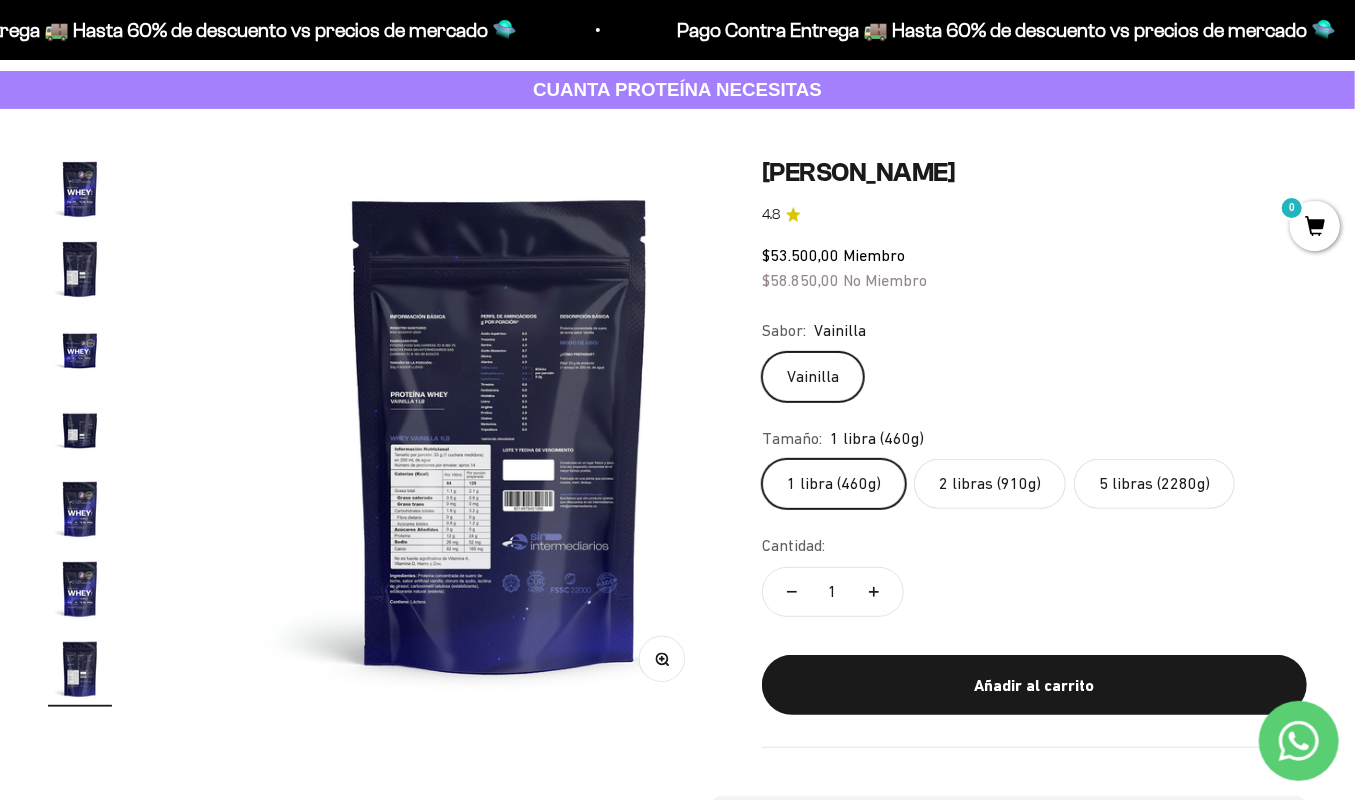 scroll, scrollTop: 0, scrollLeft: 3397, axis: horizontal 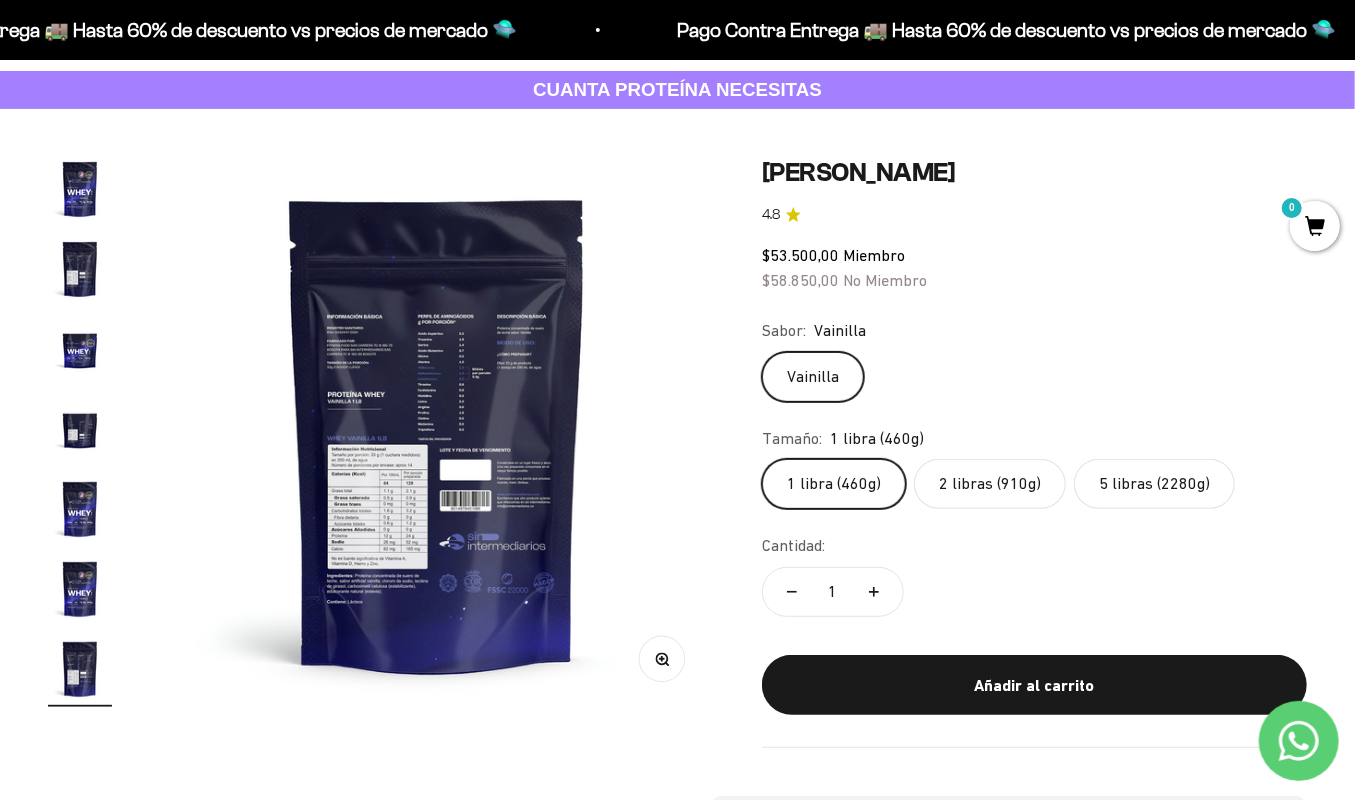 click at bounding box center (437, 434) 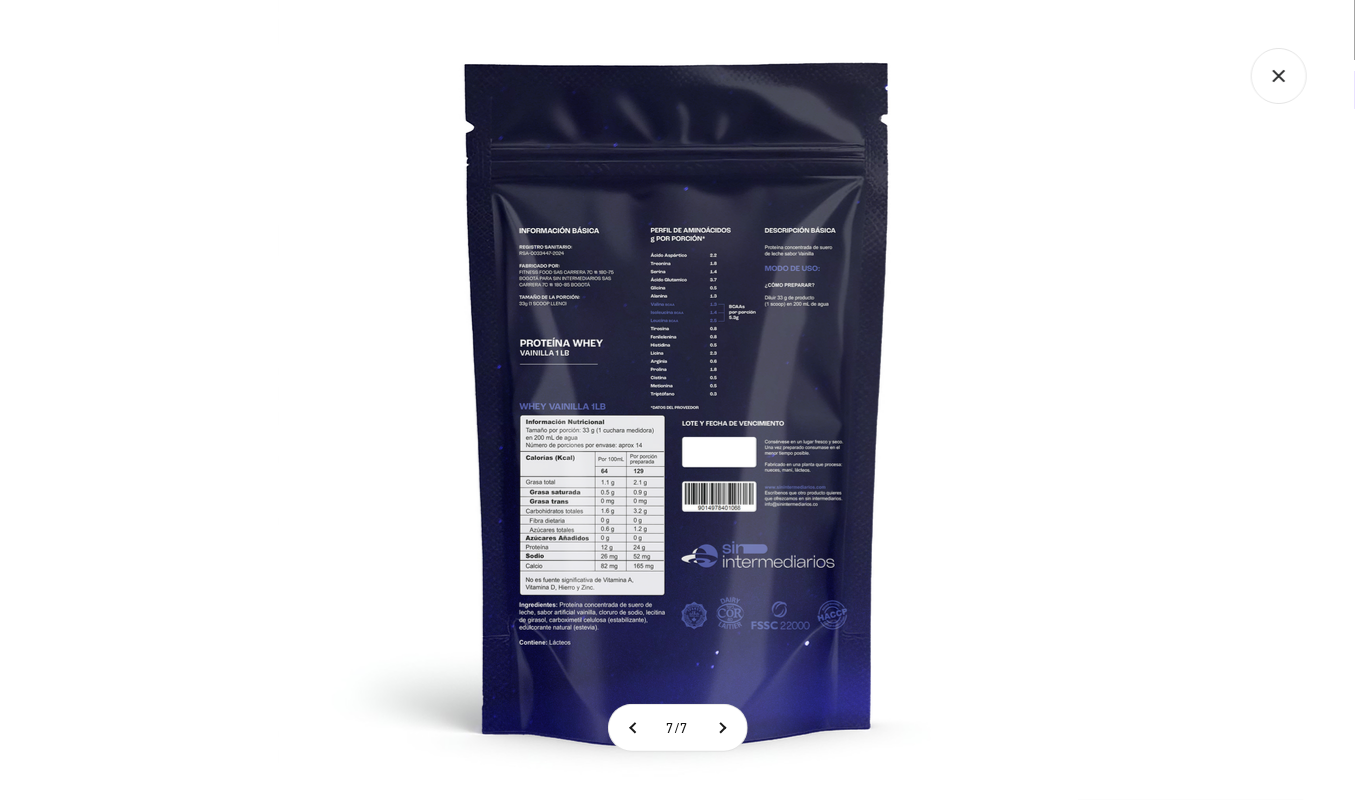 click at bounding box center (678, 400) 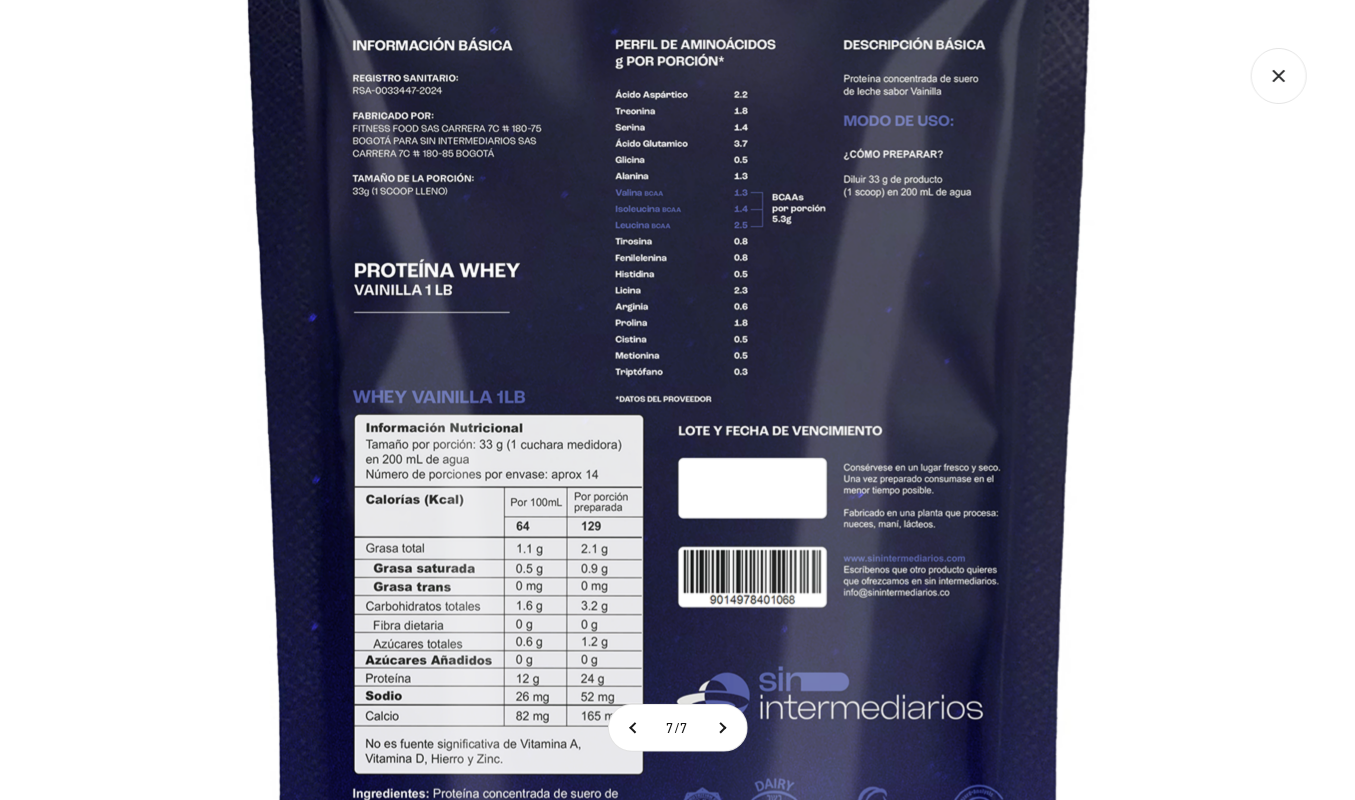 click at bounding box center [670, 384] 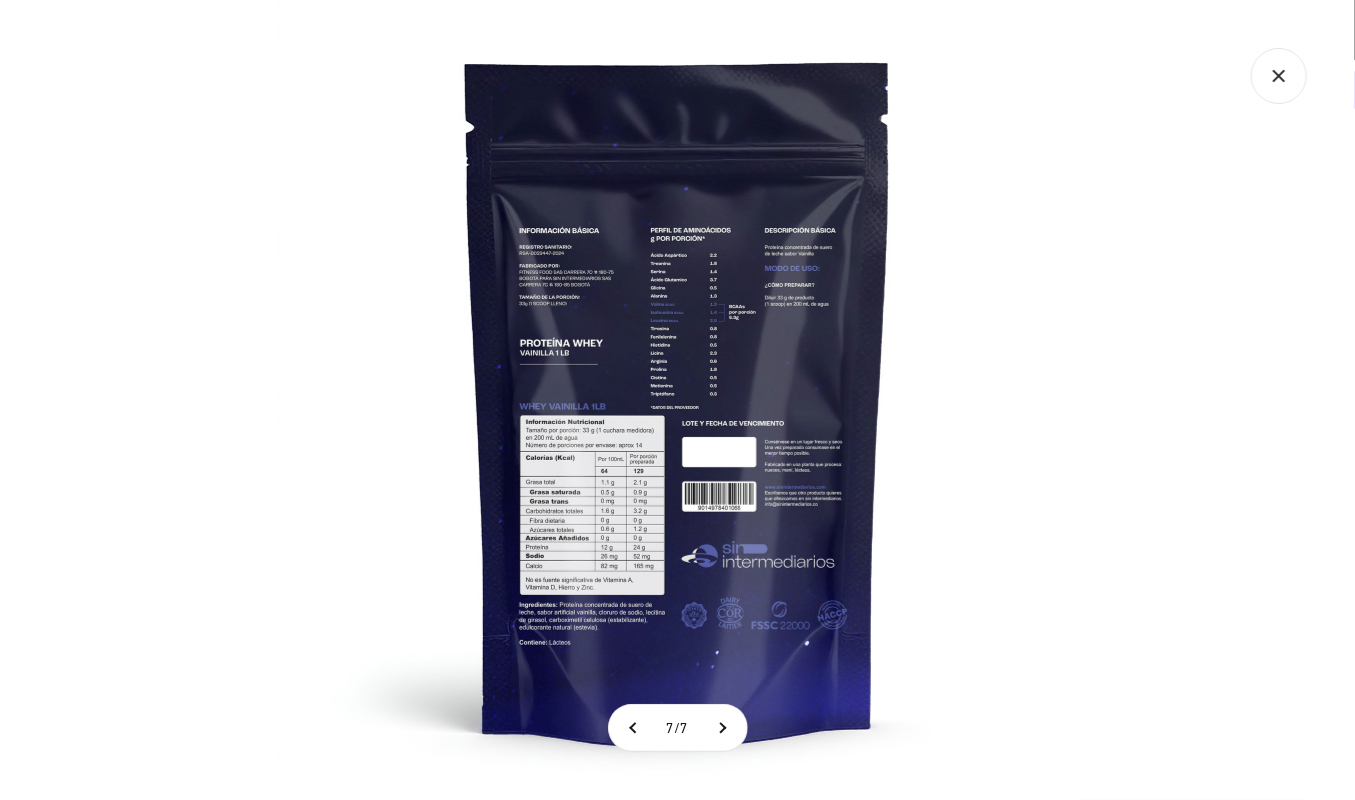 click 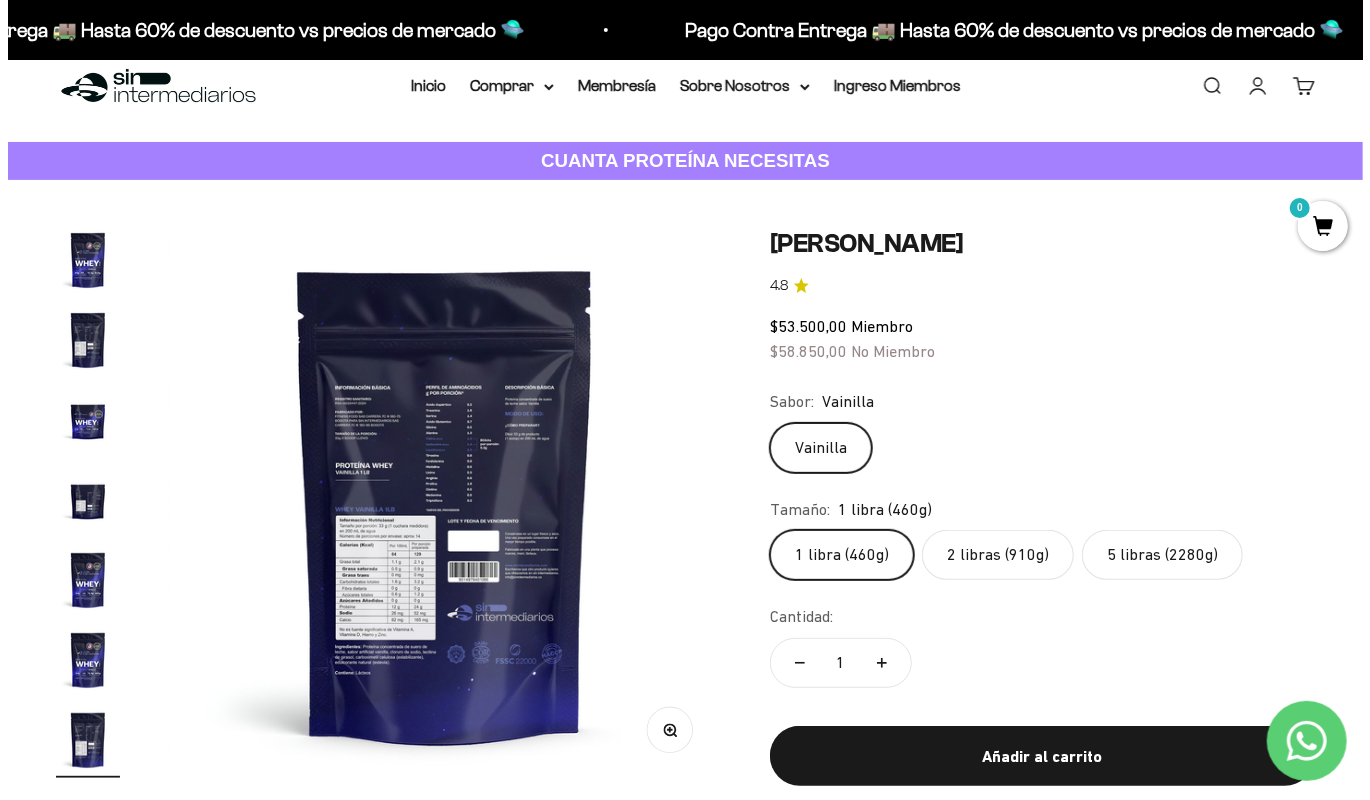 scroll, scrollTop: 100, scrollLeft: 0, axis: vertical 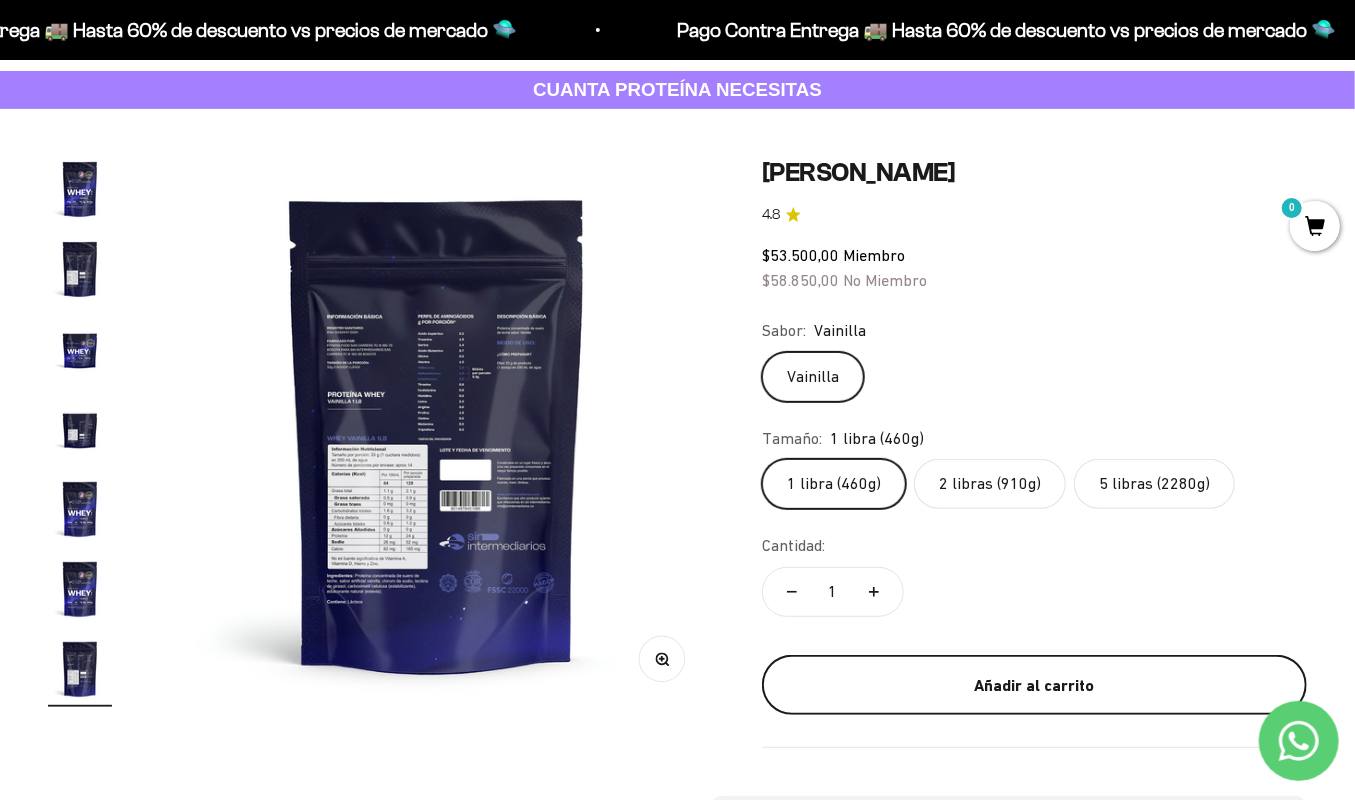 click on "Añadir al carrito" at bounding box center [1034, 685] 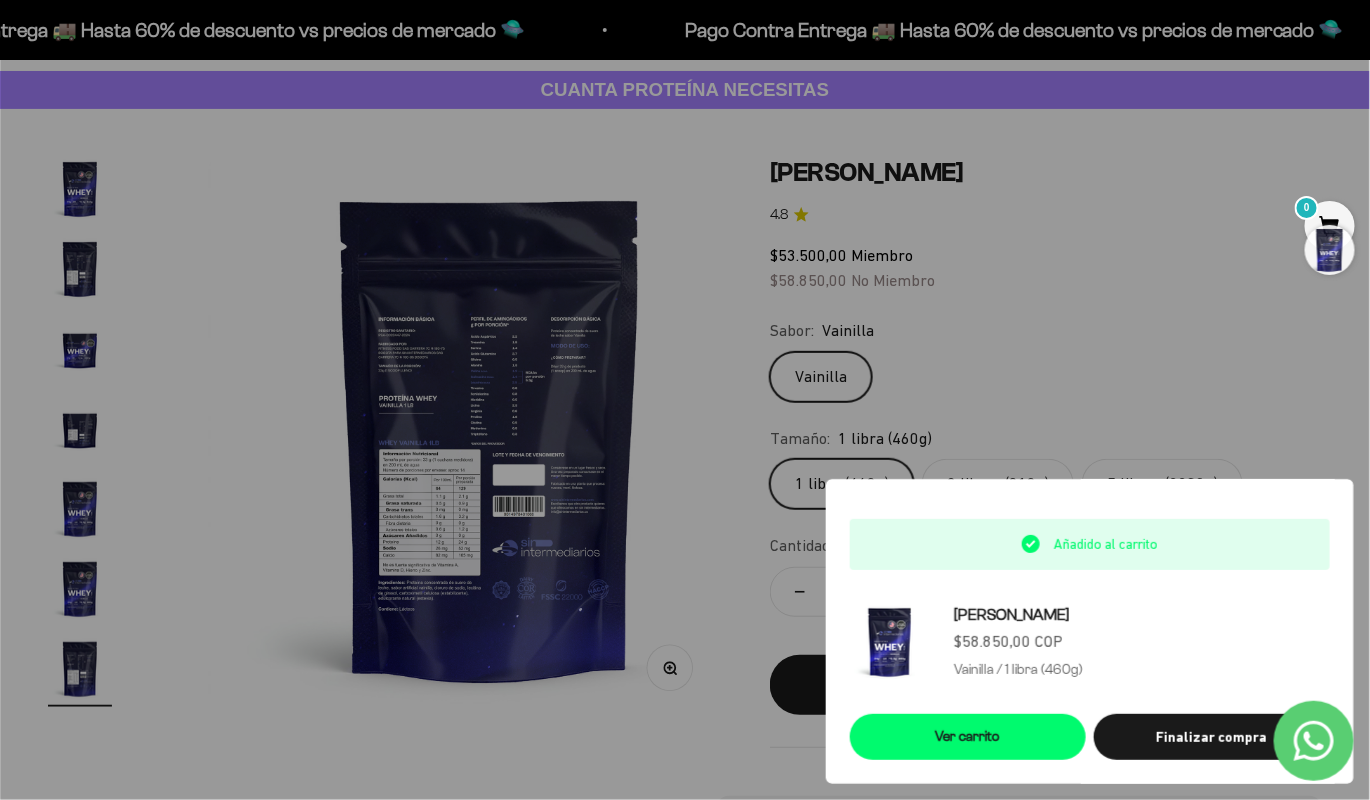 scroll, scrollTop: 0, scrollLeft: 3447, axis: horizontal 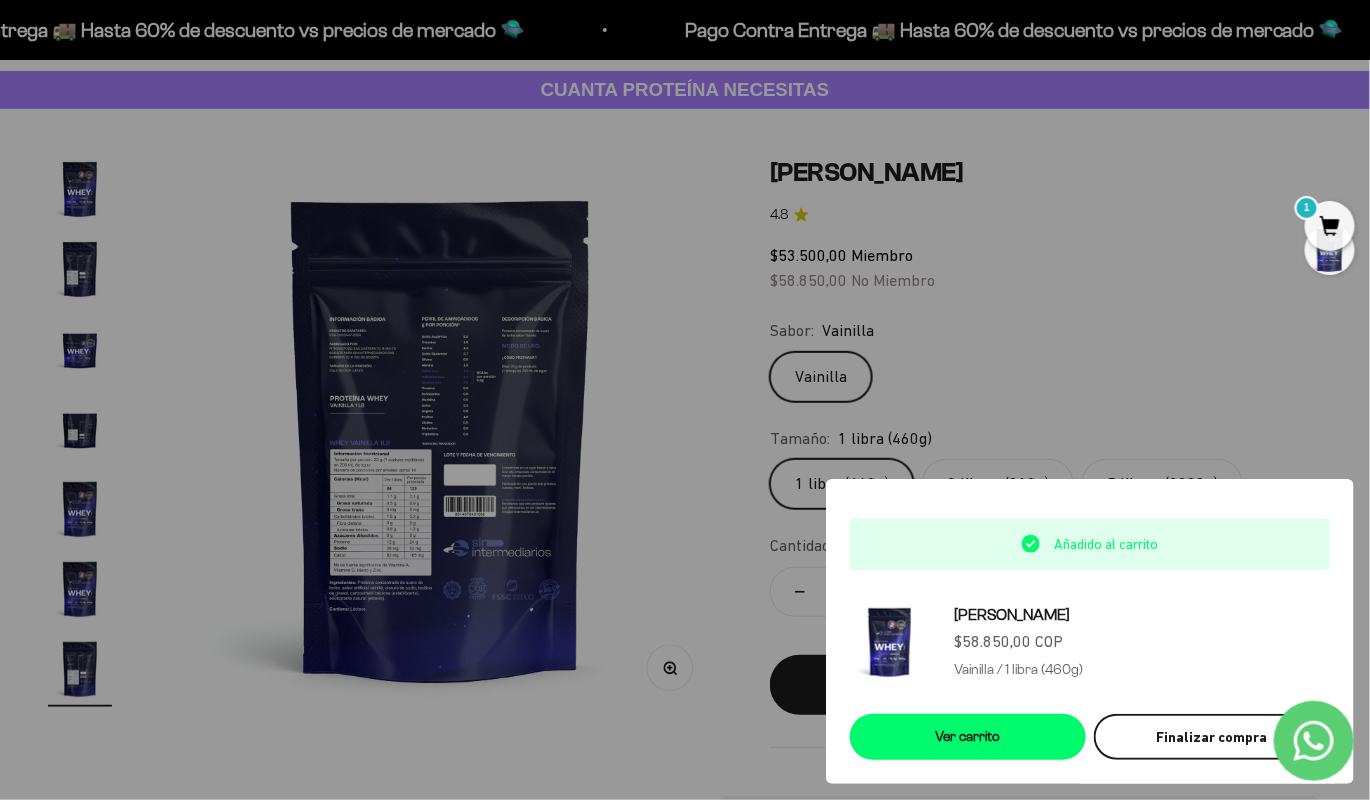 click on "Finalizar compra" at bounding box center [1212, 737] 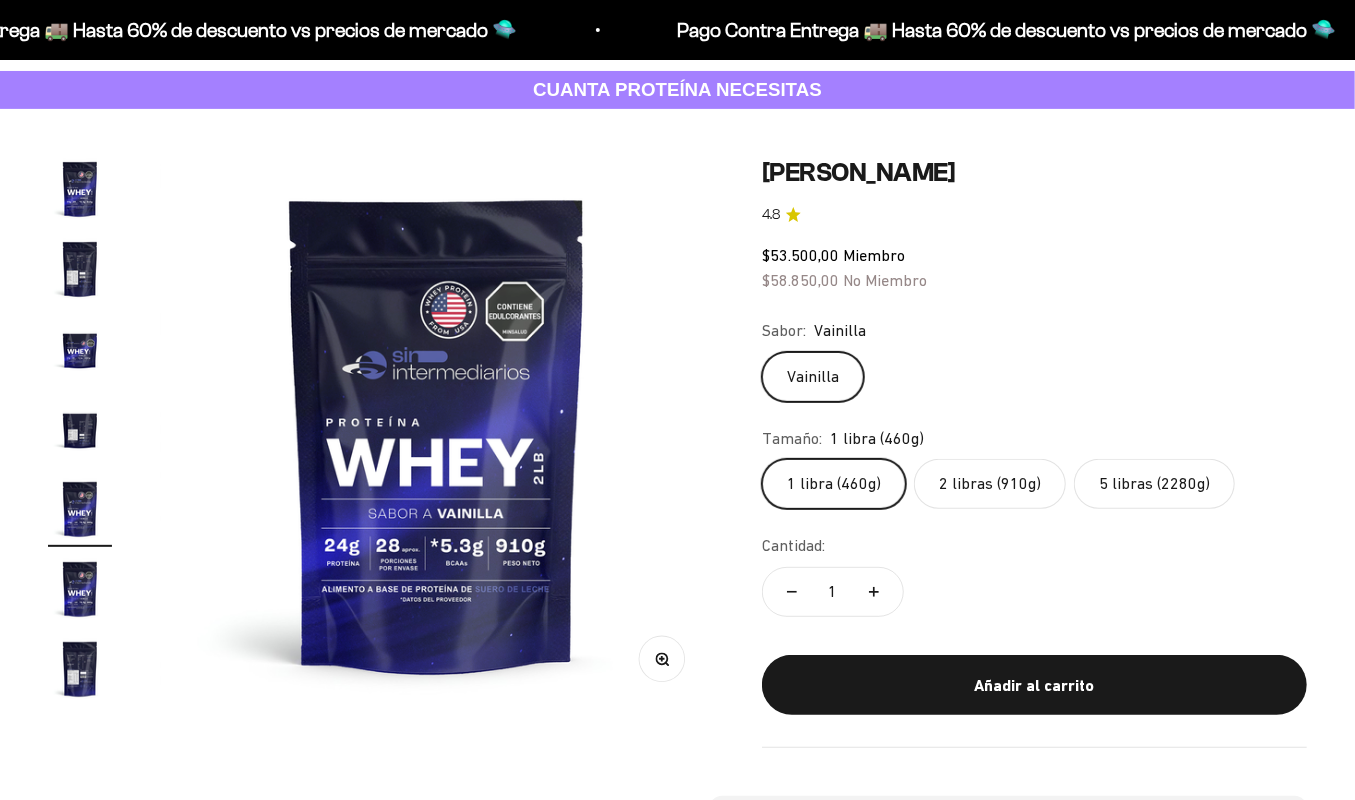 scroll, scrollTop: 100, scrollLeft: 0, axis: vertical 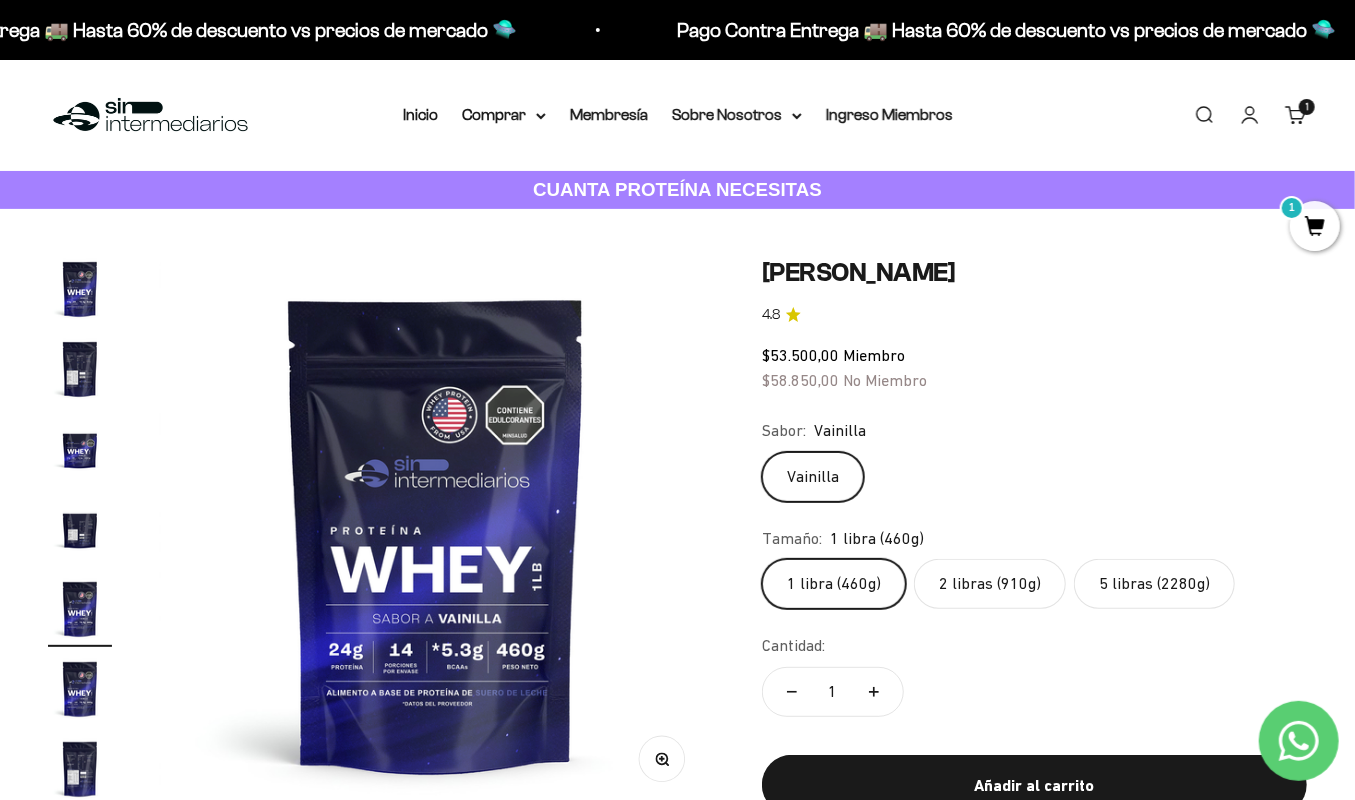 click on "Cuenta" at bounding box center [1250, 115] 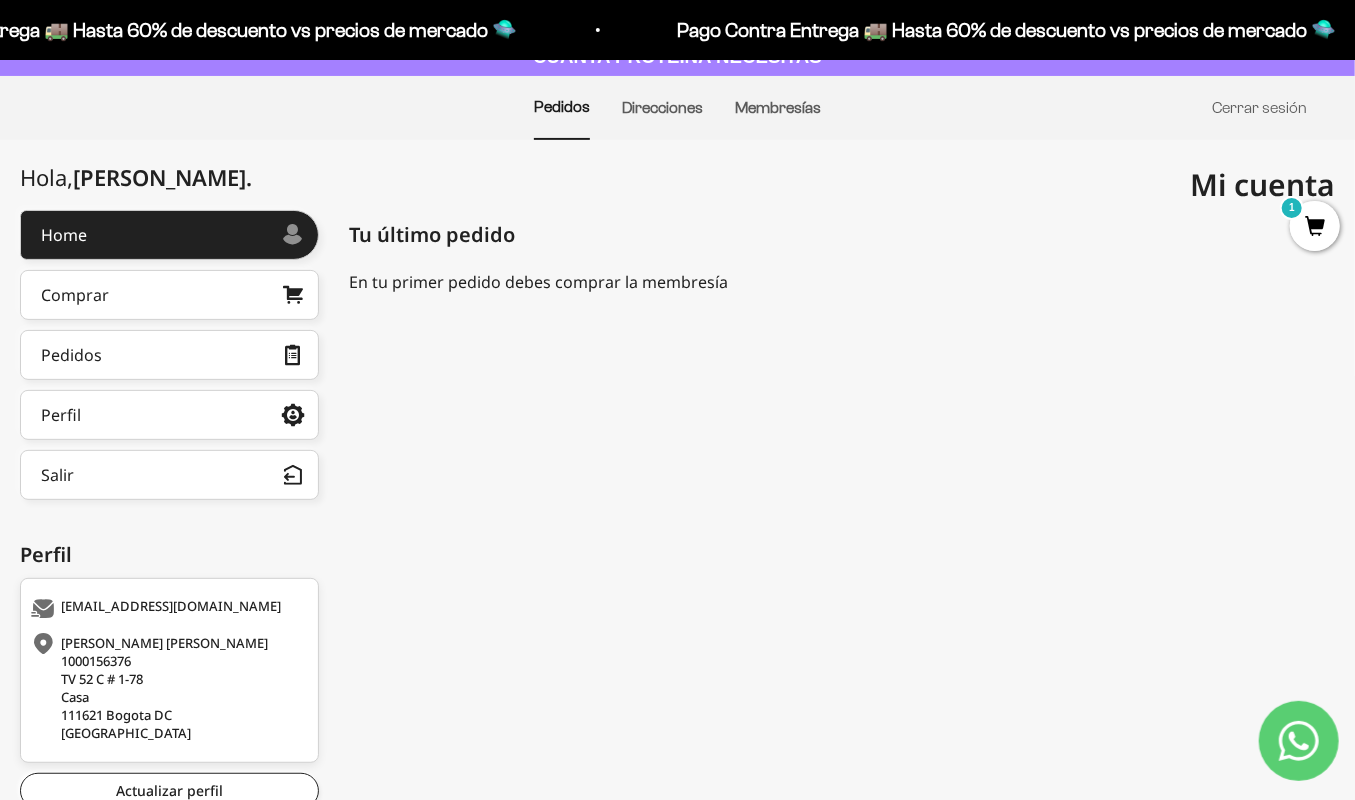 scroll, scrollTop: 50, scrollLeft: 0, axis: vertical 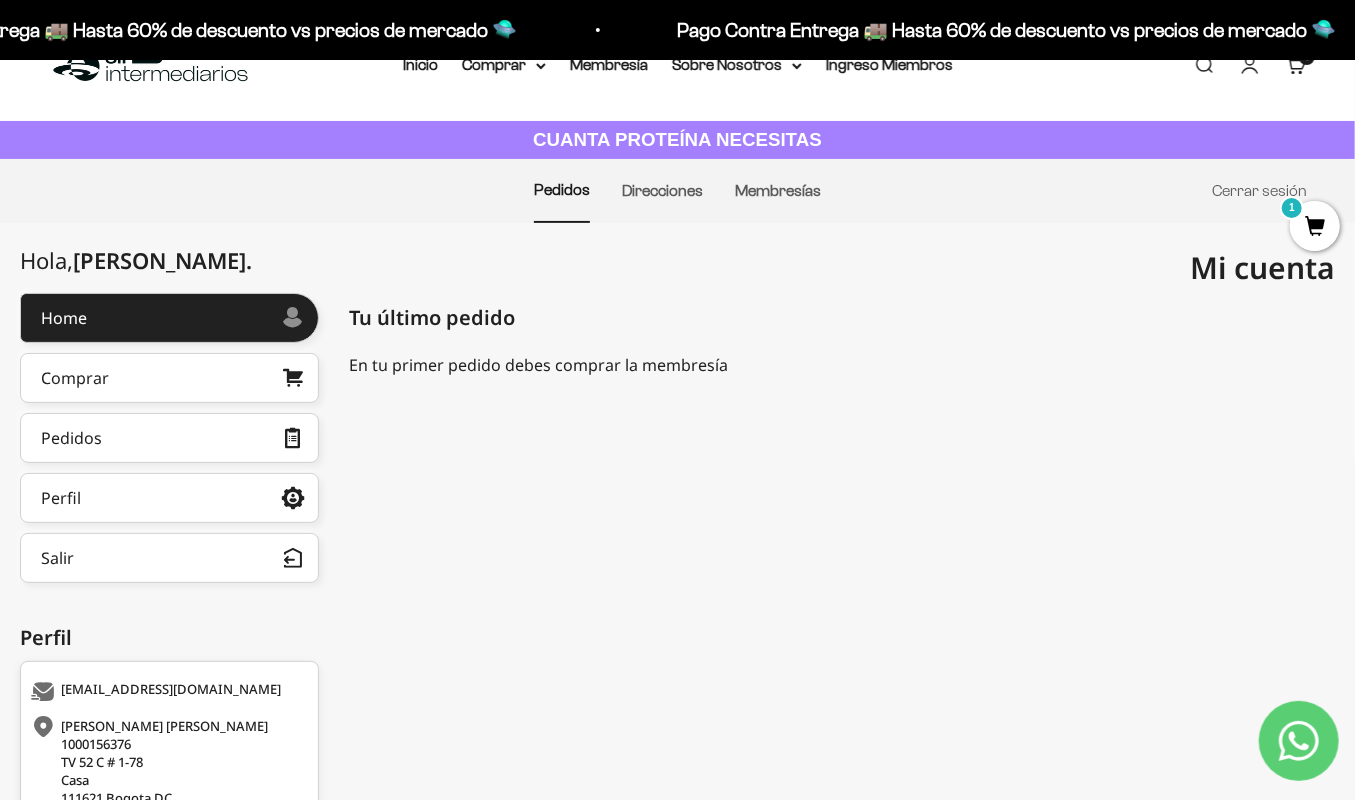 click on "Direcciones" at bounding box center (662, 191) 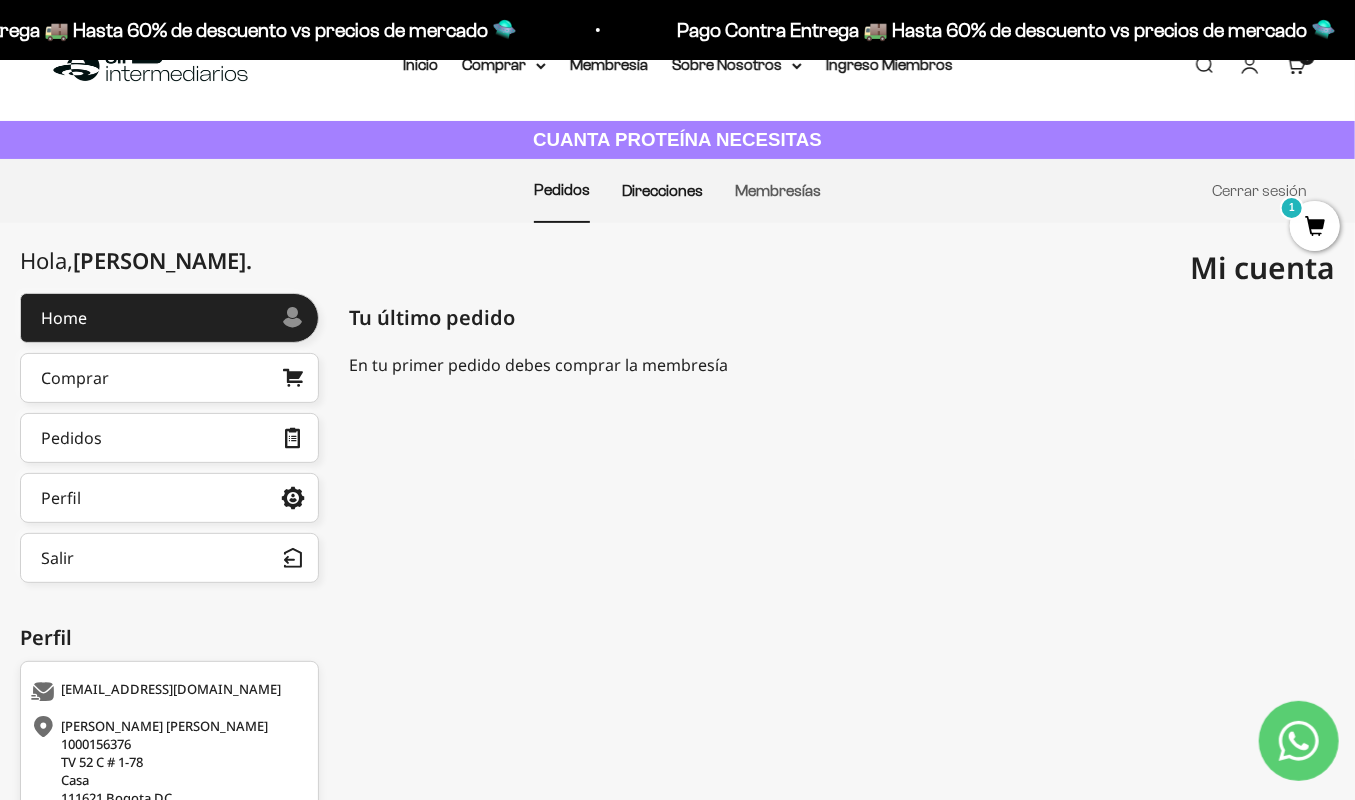 click on "Direcciones" at bounding box center [662, 190] 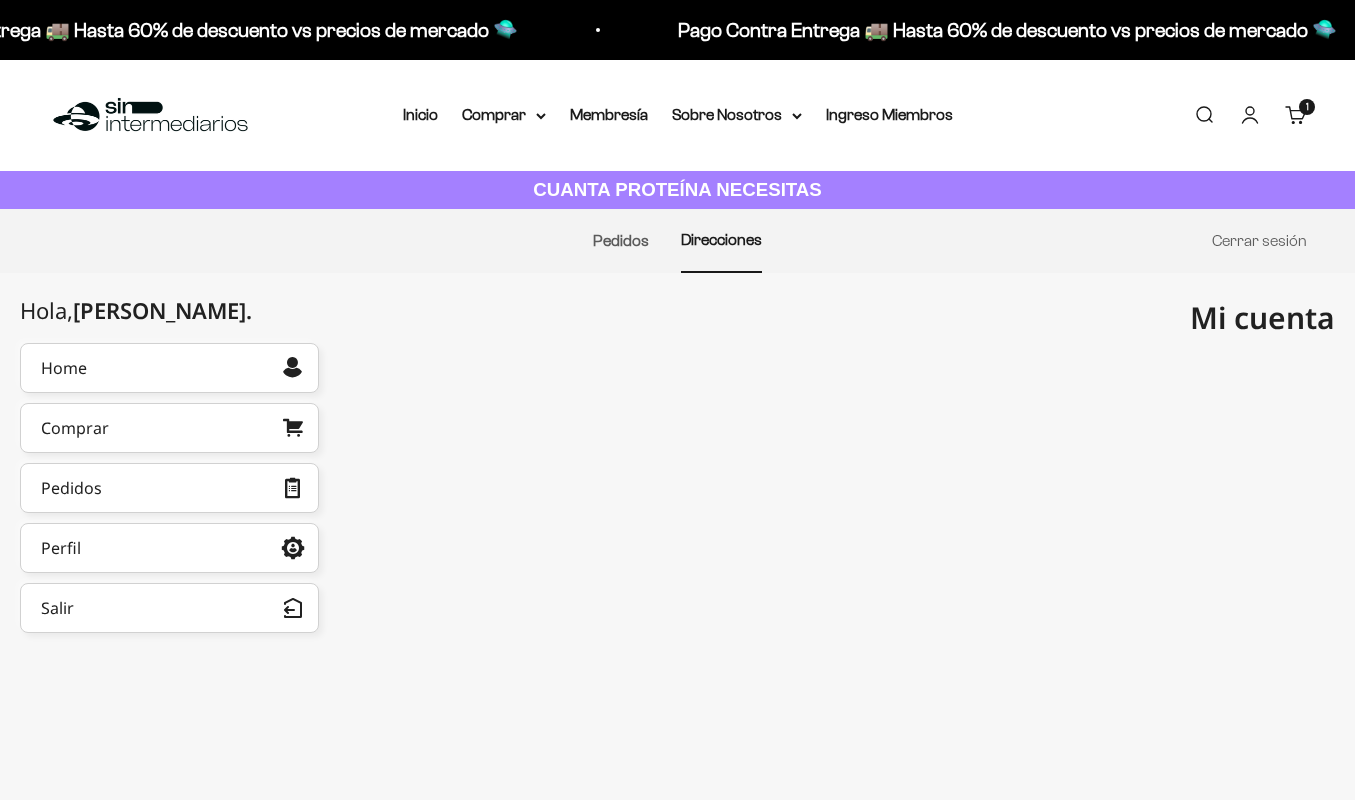 scroll, scrollTop: 0, scrollLeft: 0, axis: both 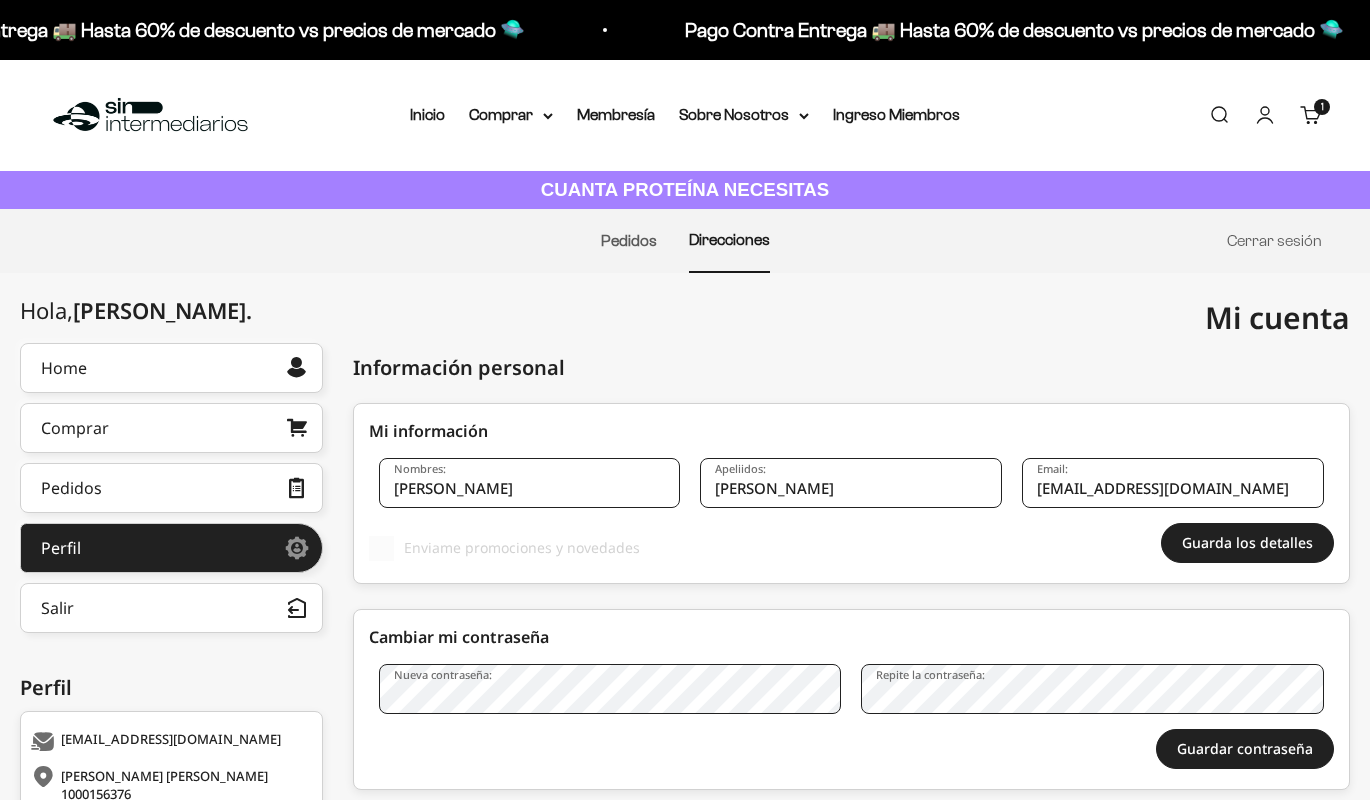 select on "[GEOGRAPHIC_DATA], D.C." 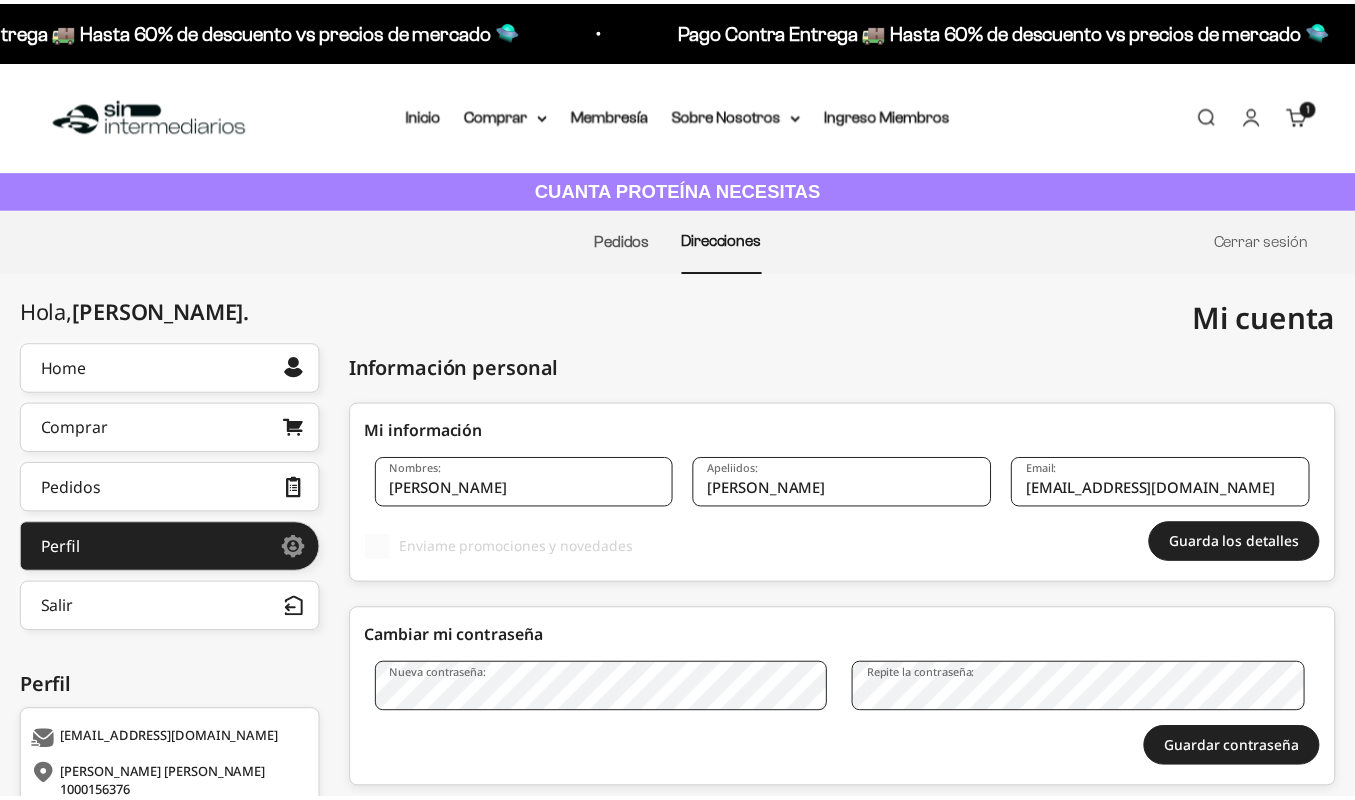 scroll, scrollTop: 0, scrollLeft: 0, axis: both 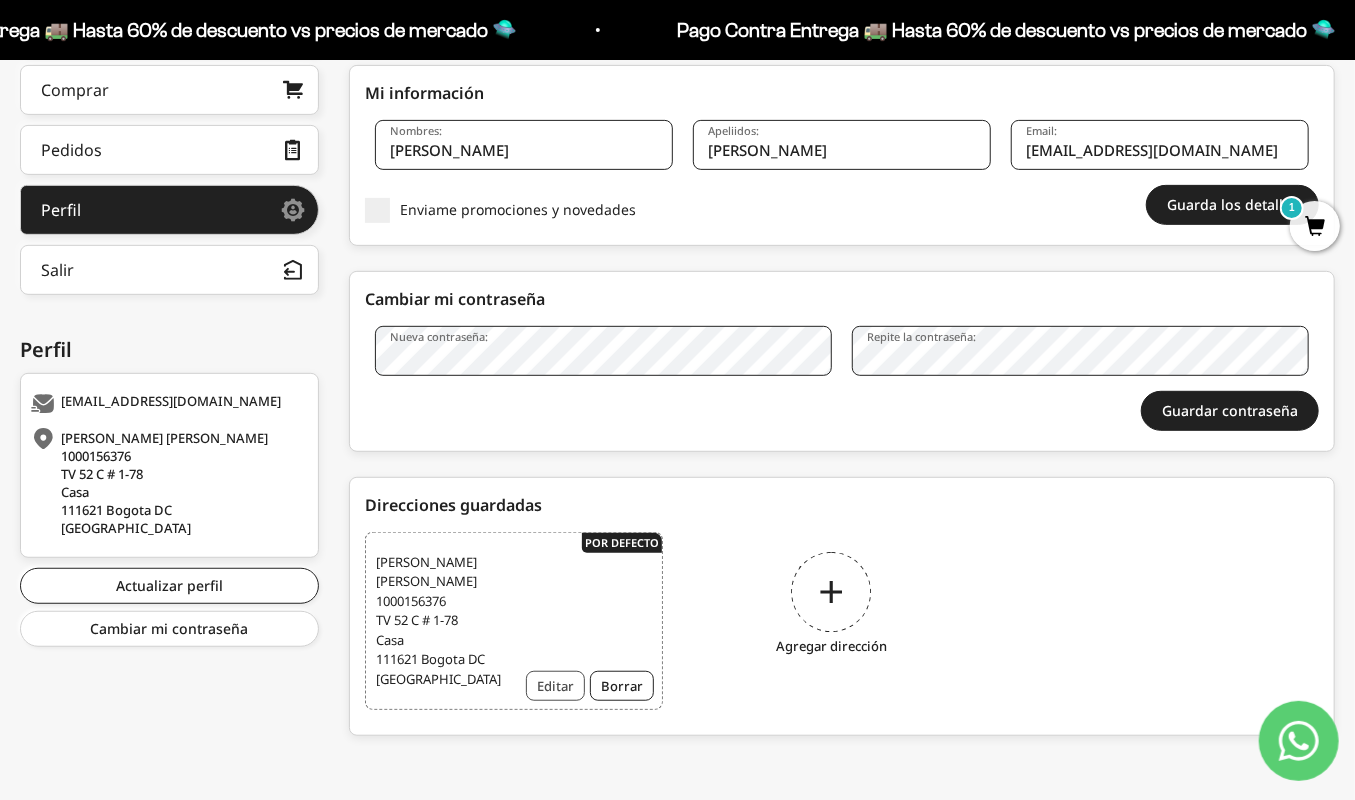 click on "Editar" at bounding box center (555, 686) 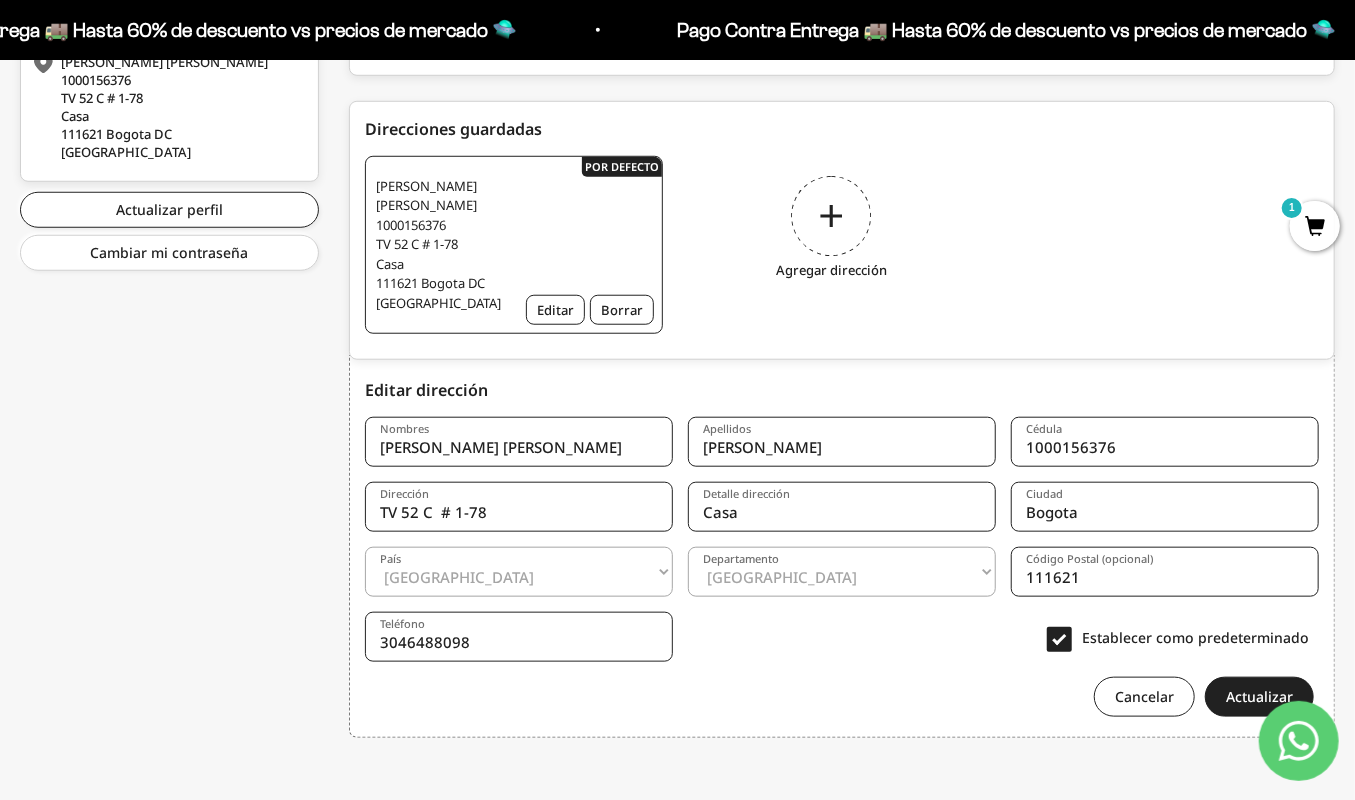 scroll, scrollTop: 725, scrollLeft: 0, axis: vertical 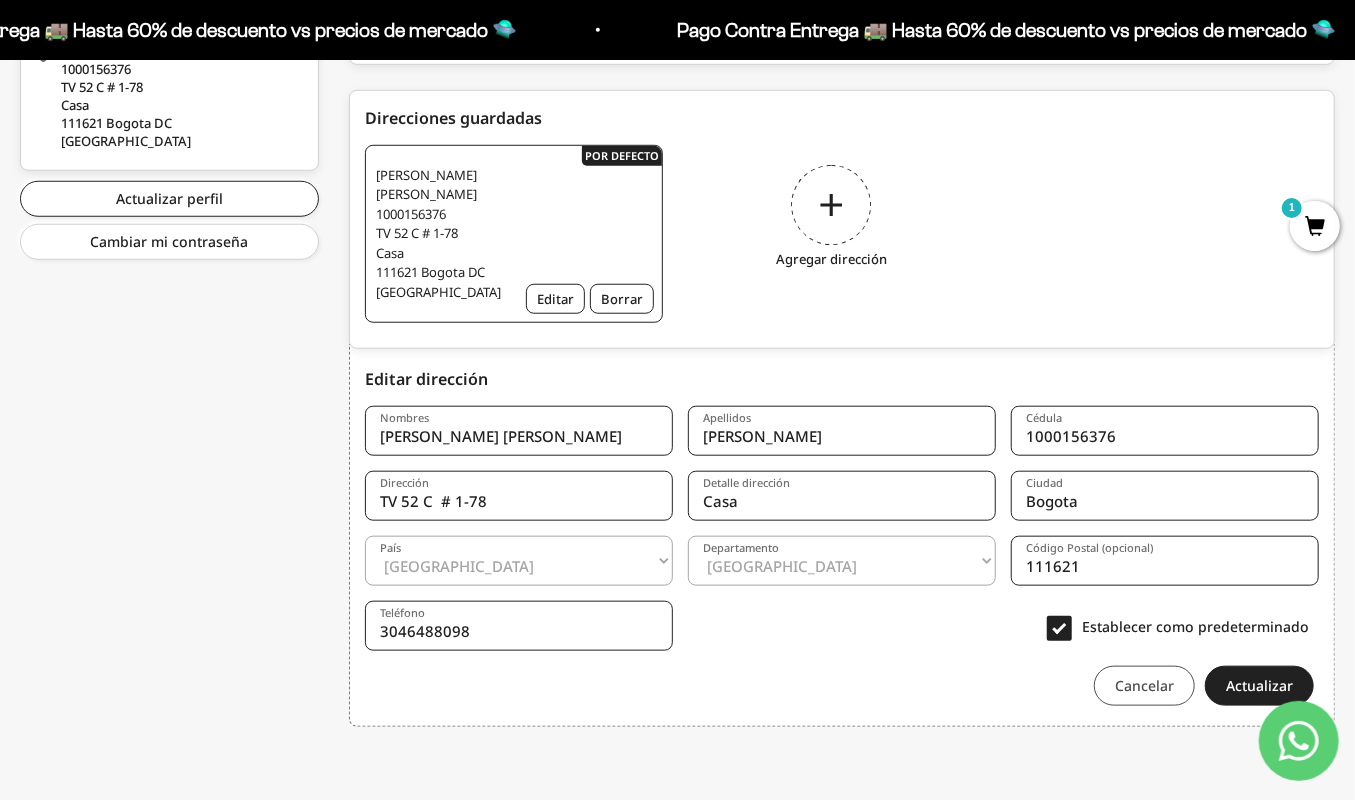 click on "Cancelar" at bounding box center (1144, 686) 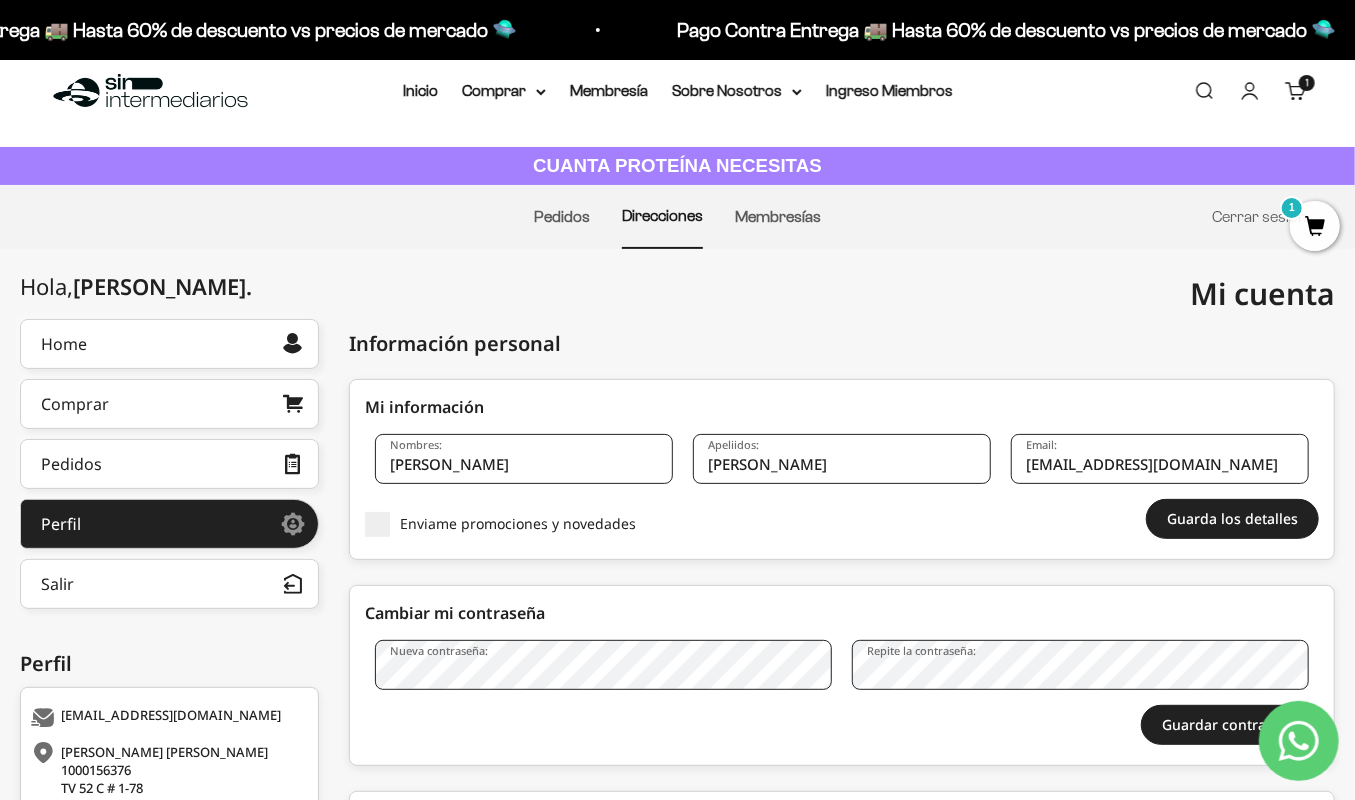 scroll, scrollTop: 0, scrollLeft: 0, axis: both 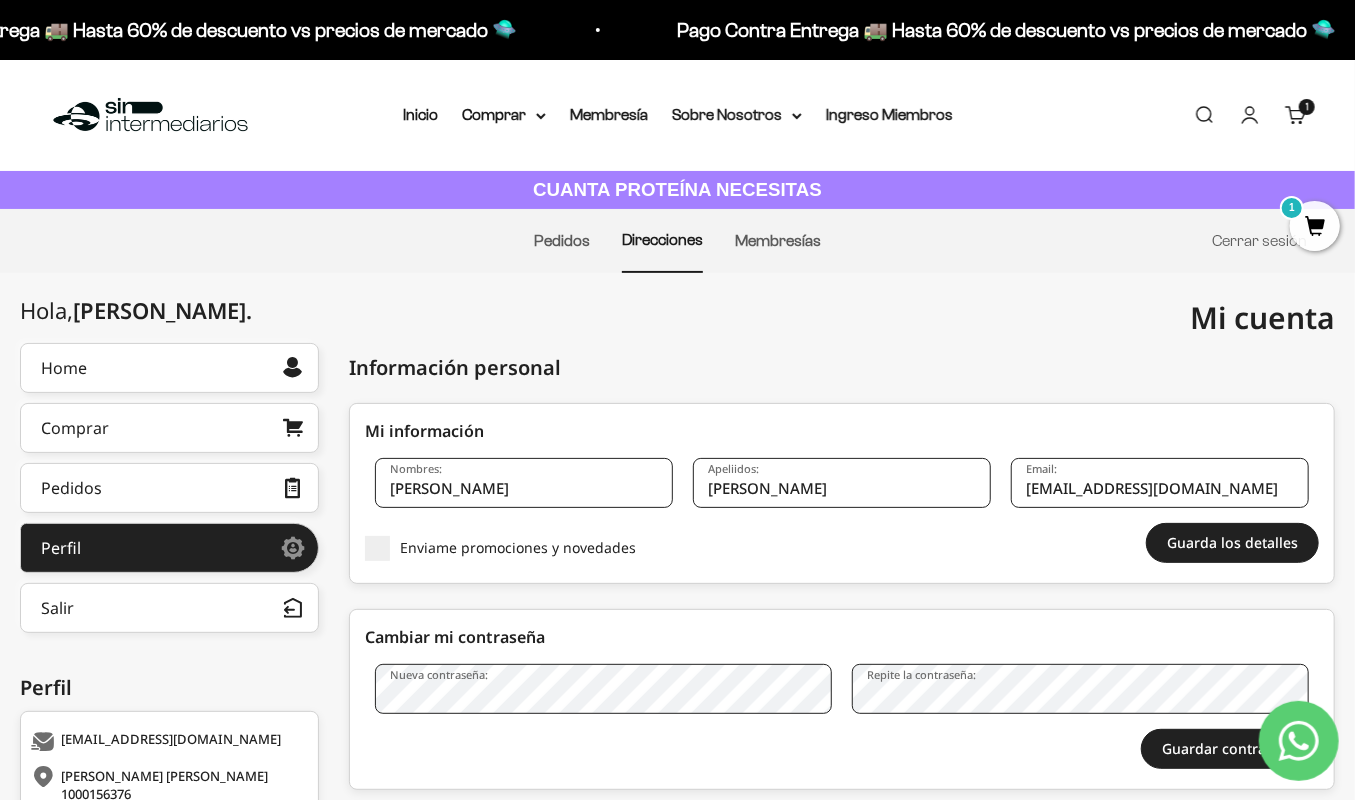 click on "1" at bounding box center (1315, 226) 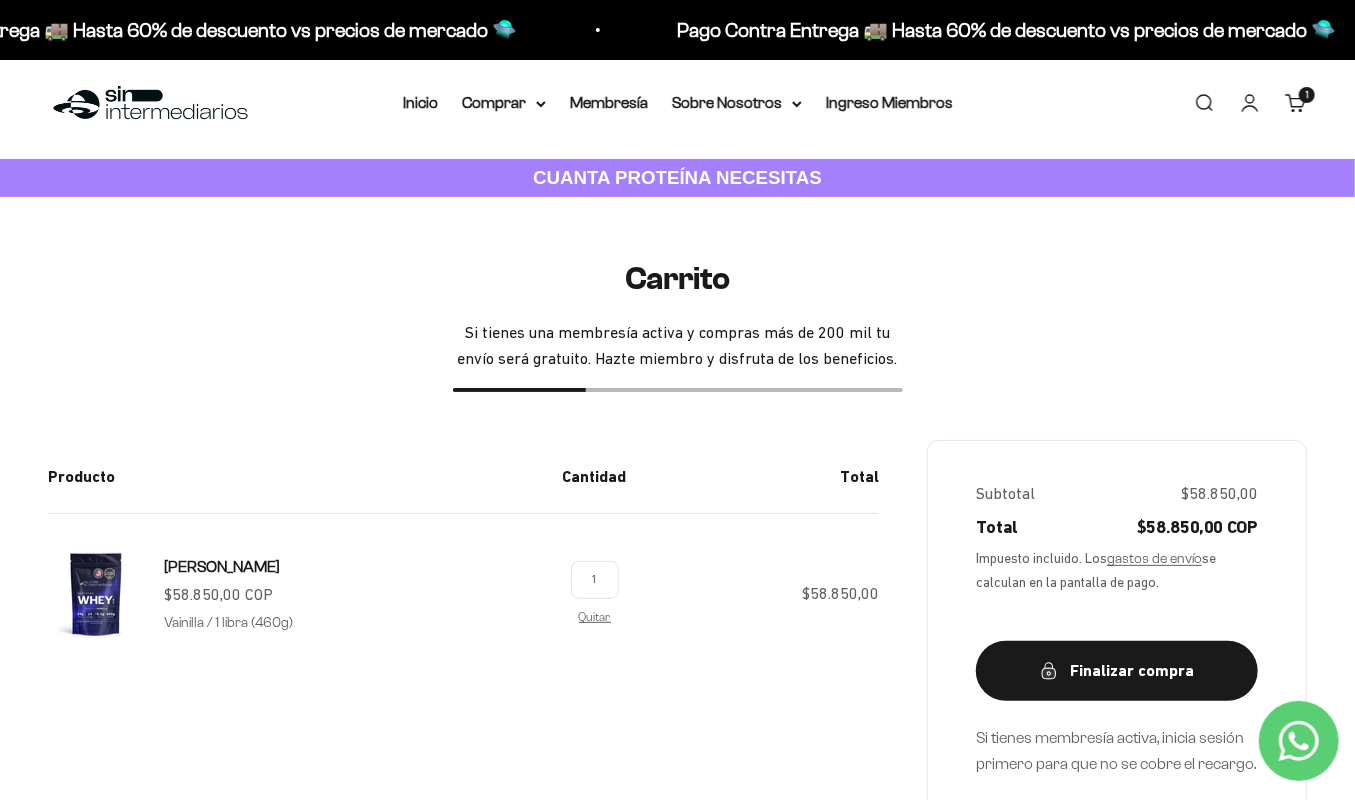scroll, scrollTop: 0, scrollLeft: 0, axis: both 